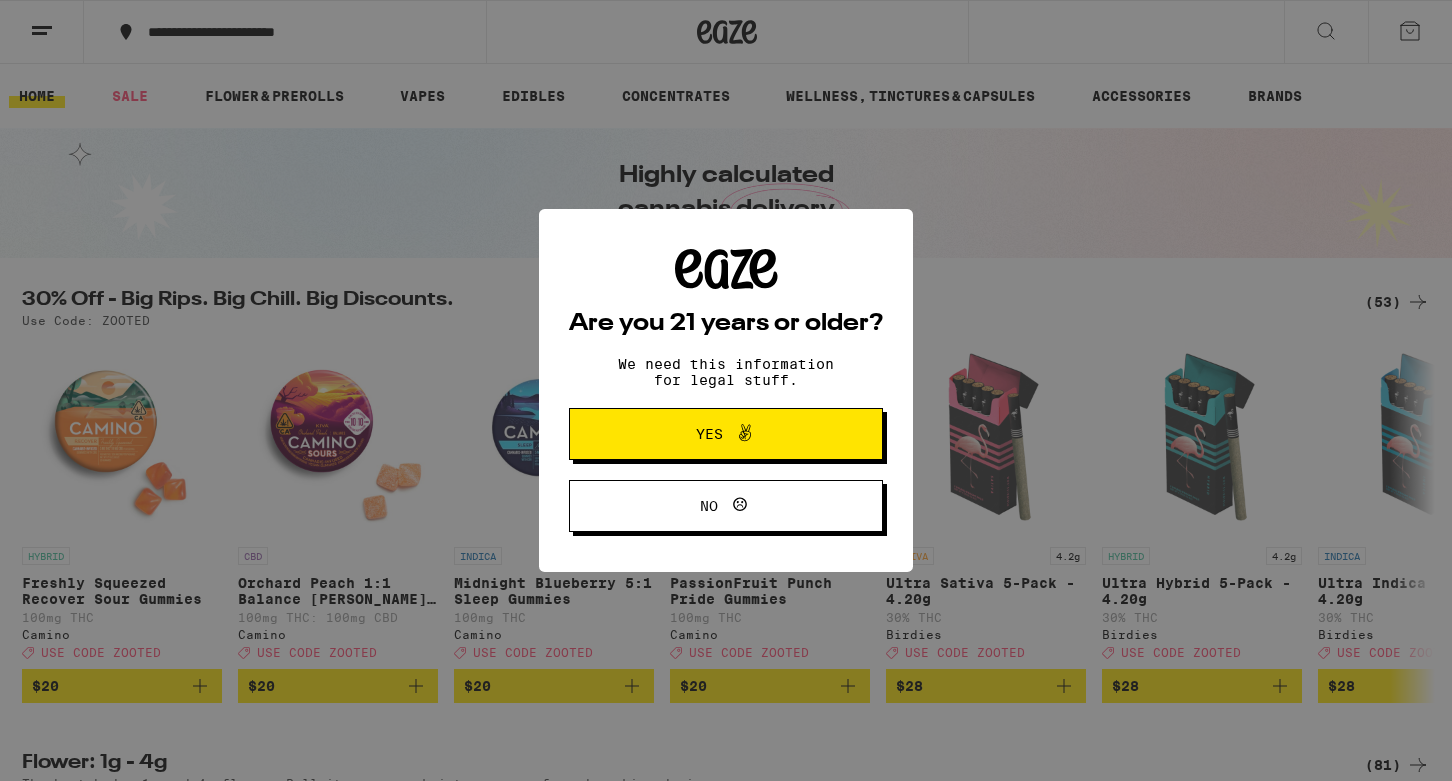 scroll, scrollTop: 0, scrollLeft: 0, axis: both 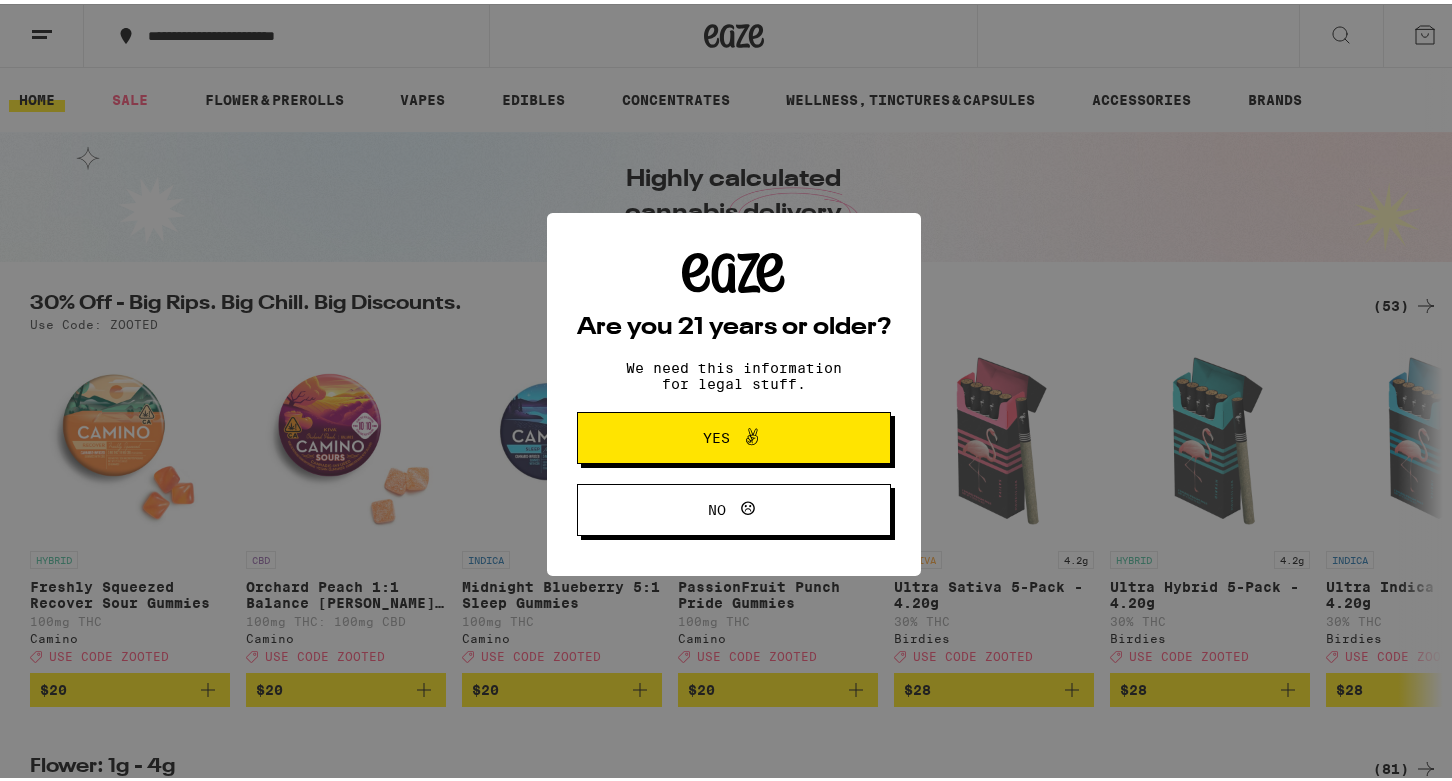 click on "Yes" at bounding box center [716, 434] 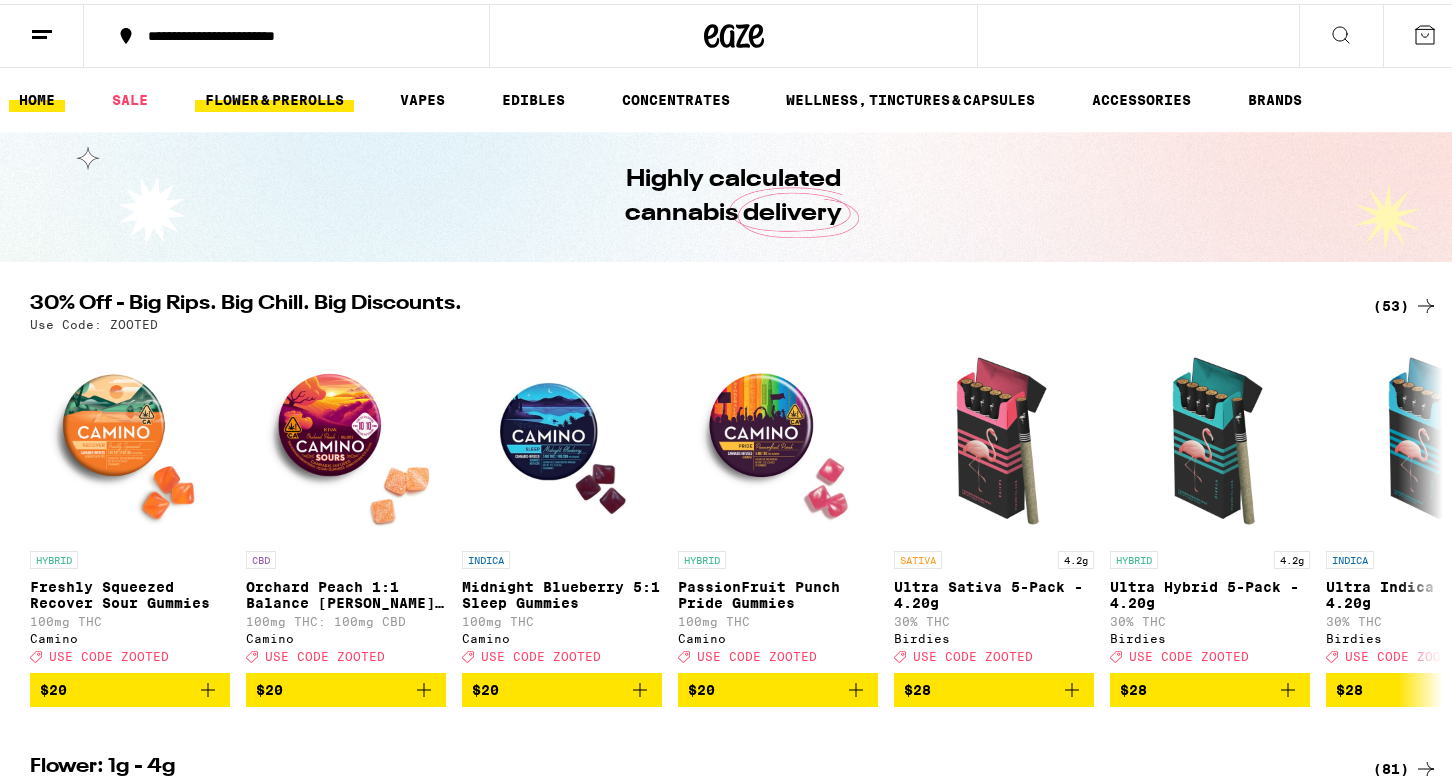click on "FLOWER & PREROLLS" at bounding box center (274, 96) 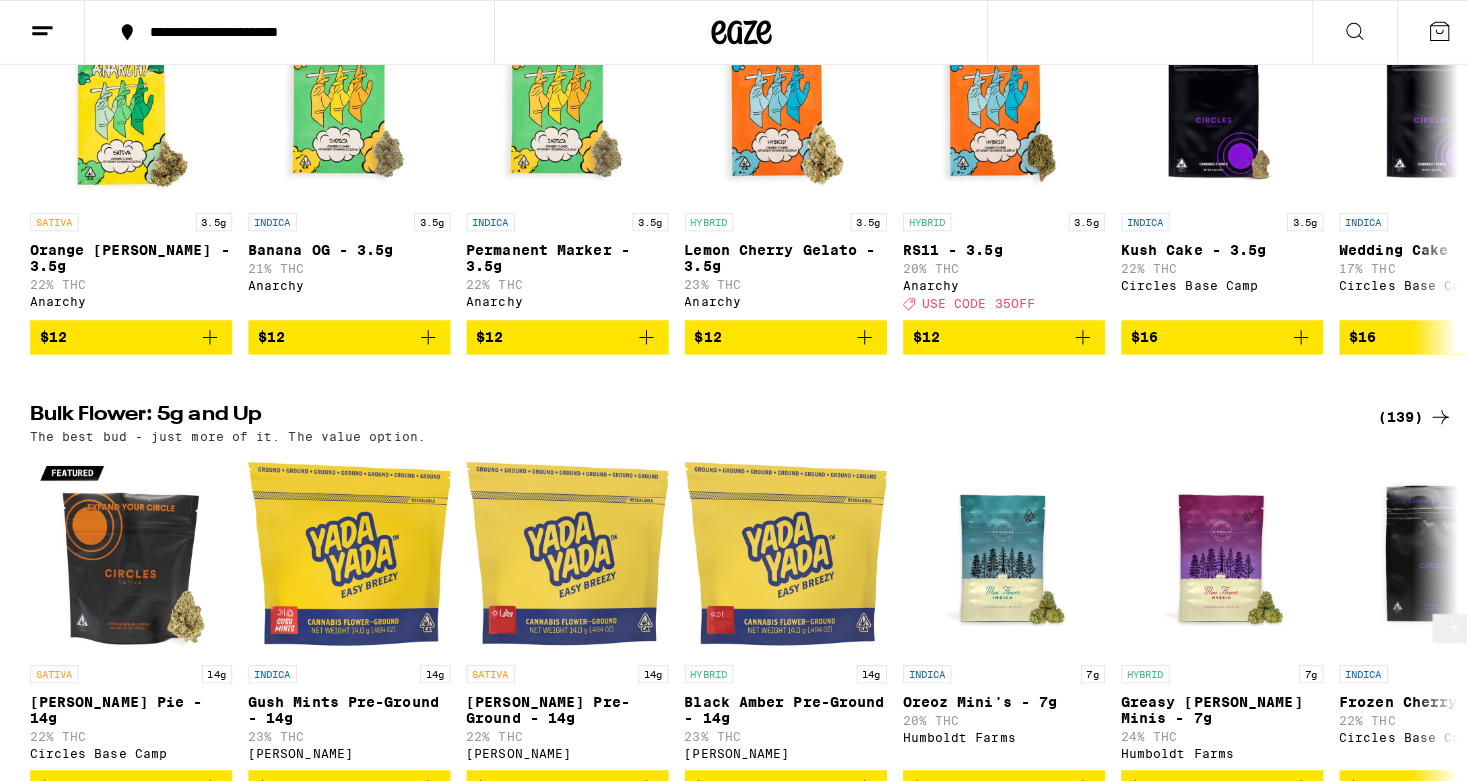scroll, scrollTop: 600, scrollLeft: 0, axis: vertical 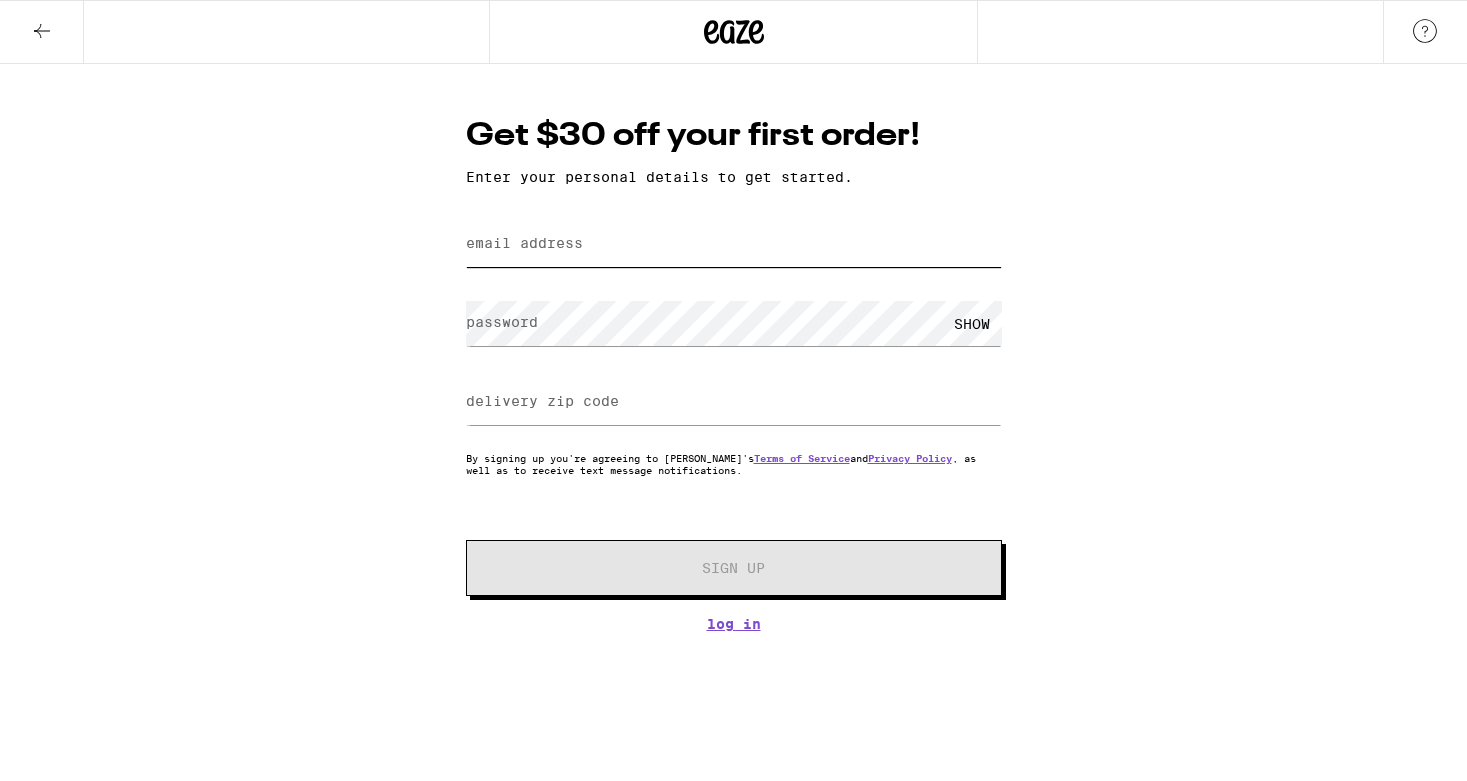 type on "danielson55@netscape.net" 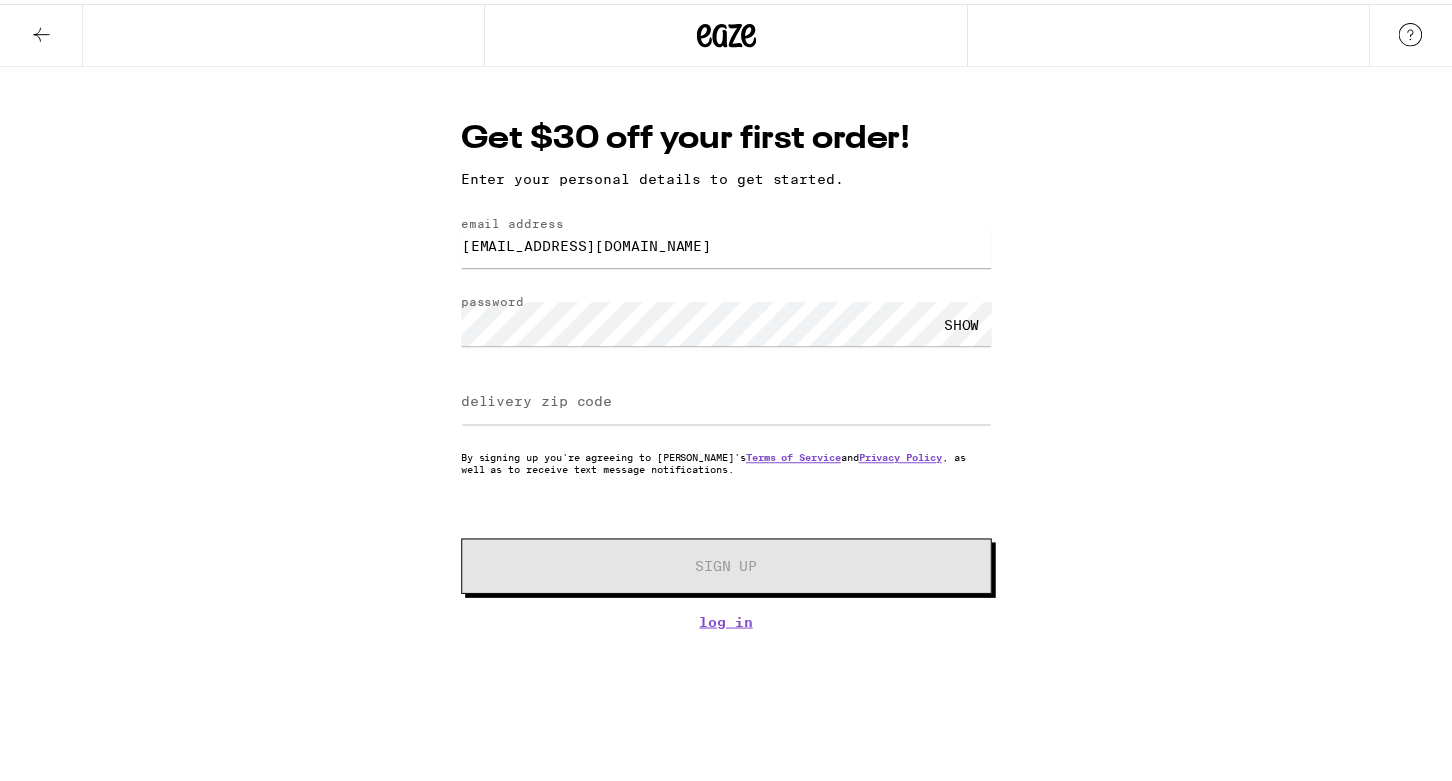 scroll, scrollTop: 0, scrollLeft: 0, axis: both 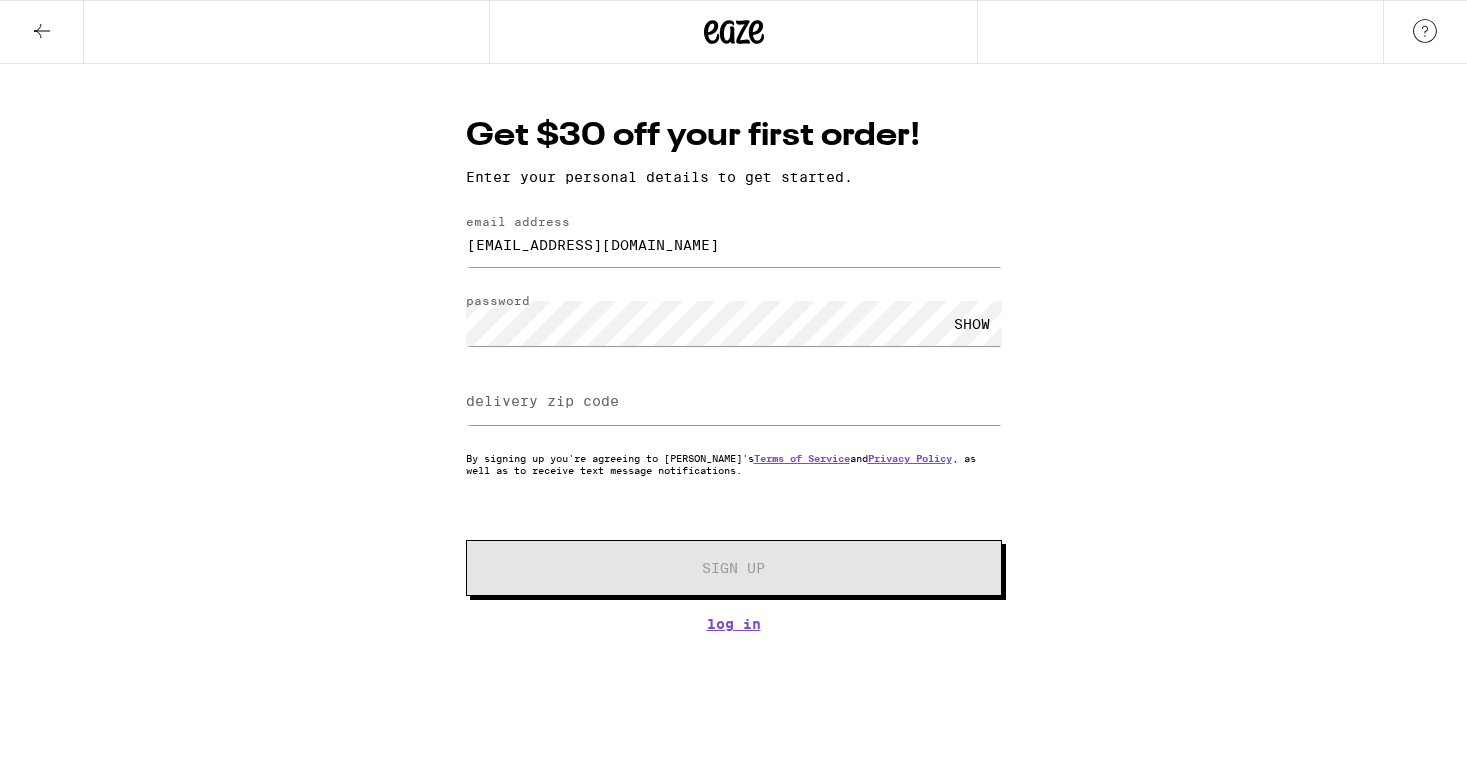 click on "delivery zip code" at bounding box center (542, 401) 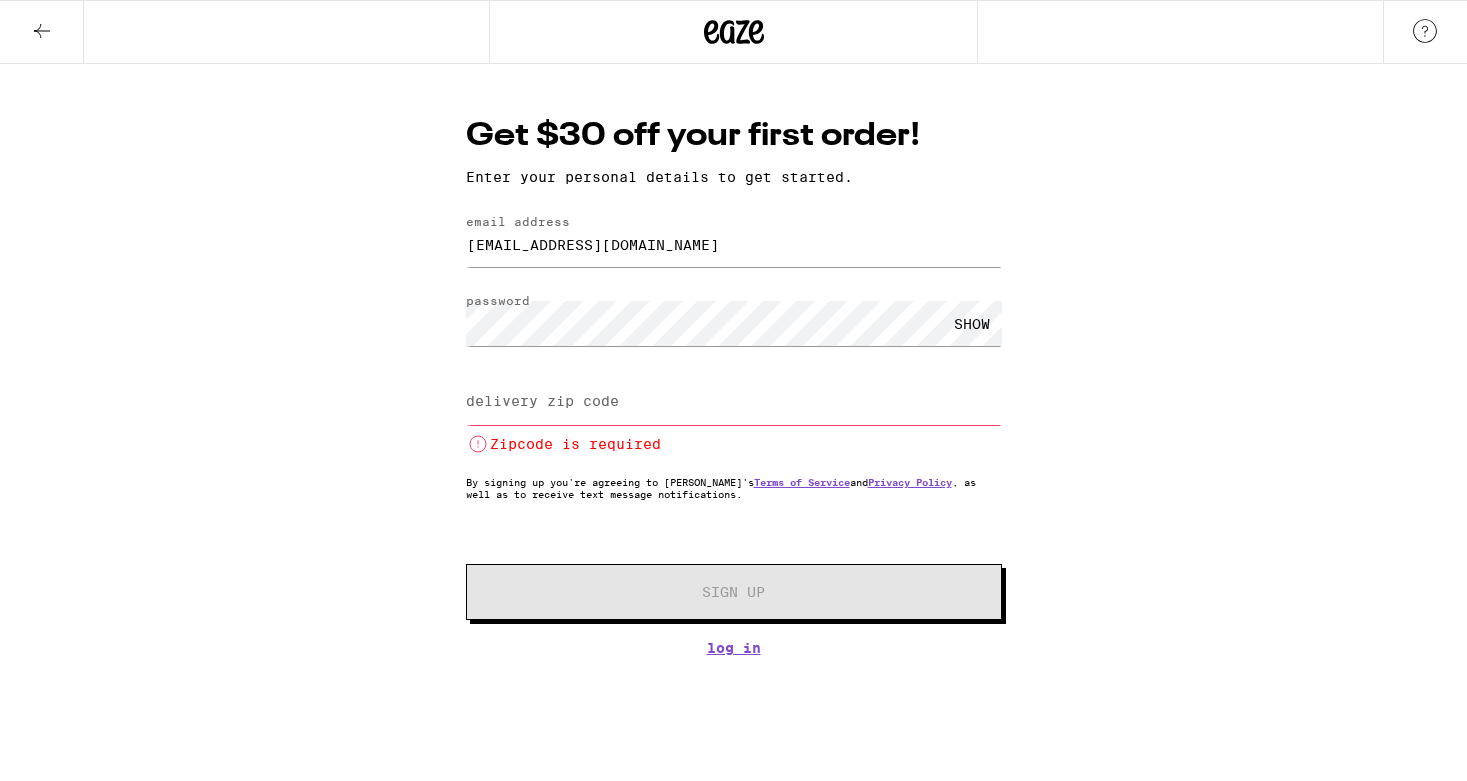 drag, startPoint x: 1103, startPoint y: 440, endPoint x: 1190, endPoint y: 456, distance: 88.45903 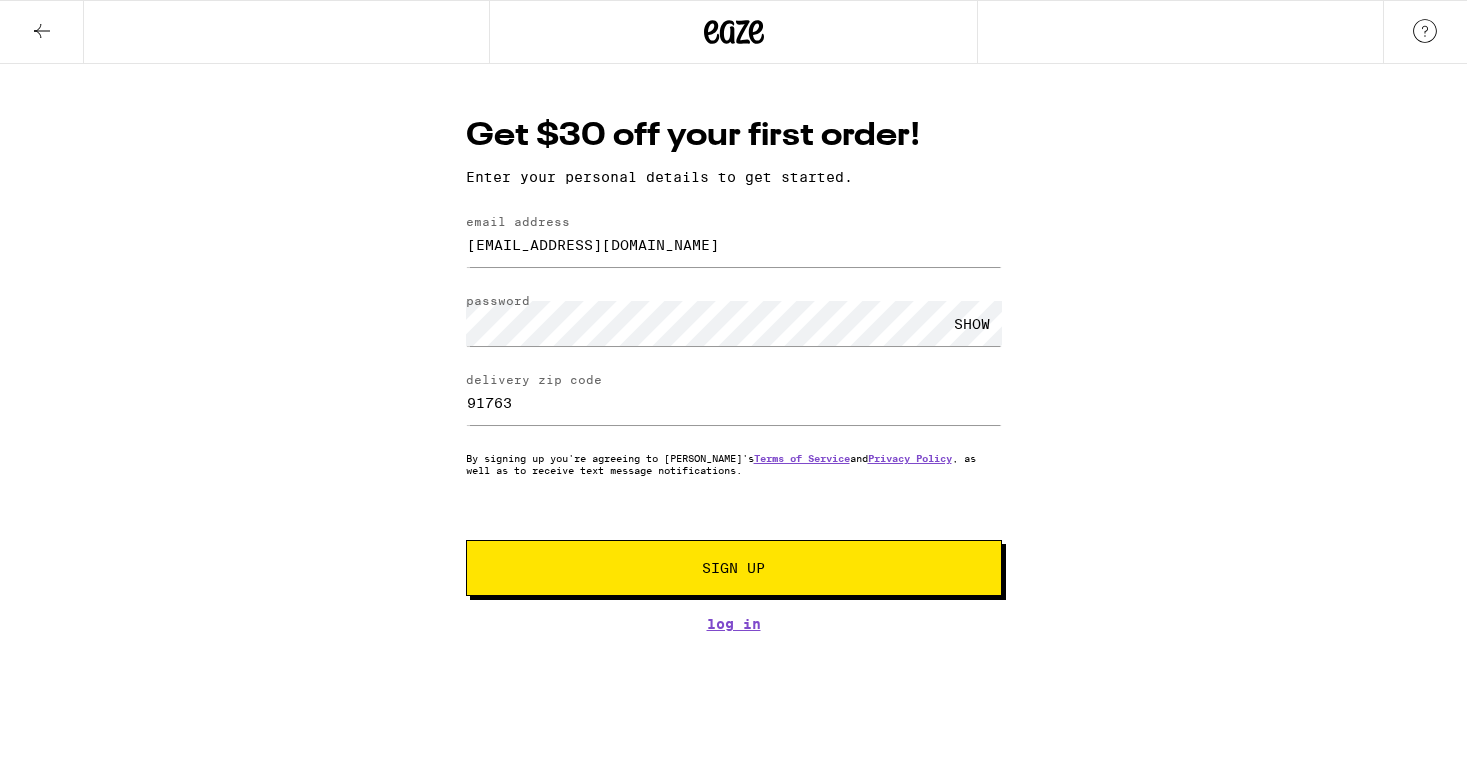 click on "Get $30 off your first order! Enter your personal details to get started. email address danielson55@netscape.net password SHOW delivery zip code 91763 By signing up you're agreeing to Eaze's  Terms of Service  and  Privacy Policy , as well as to receive text message notifications. Sign Up Log In" at bounding box center [733, 348] 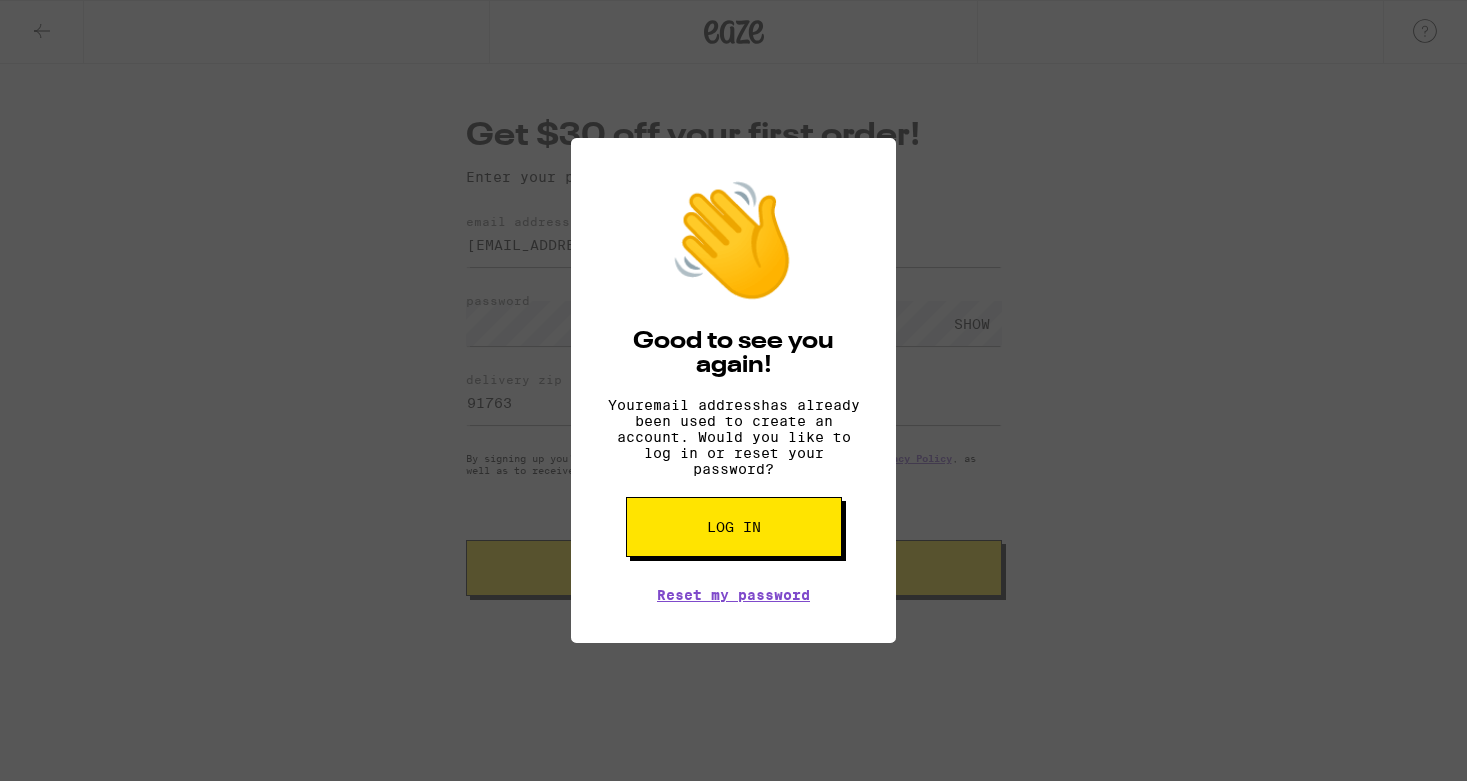 click on "Log in" at bounding box center [734, 527] 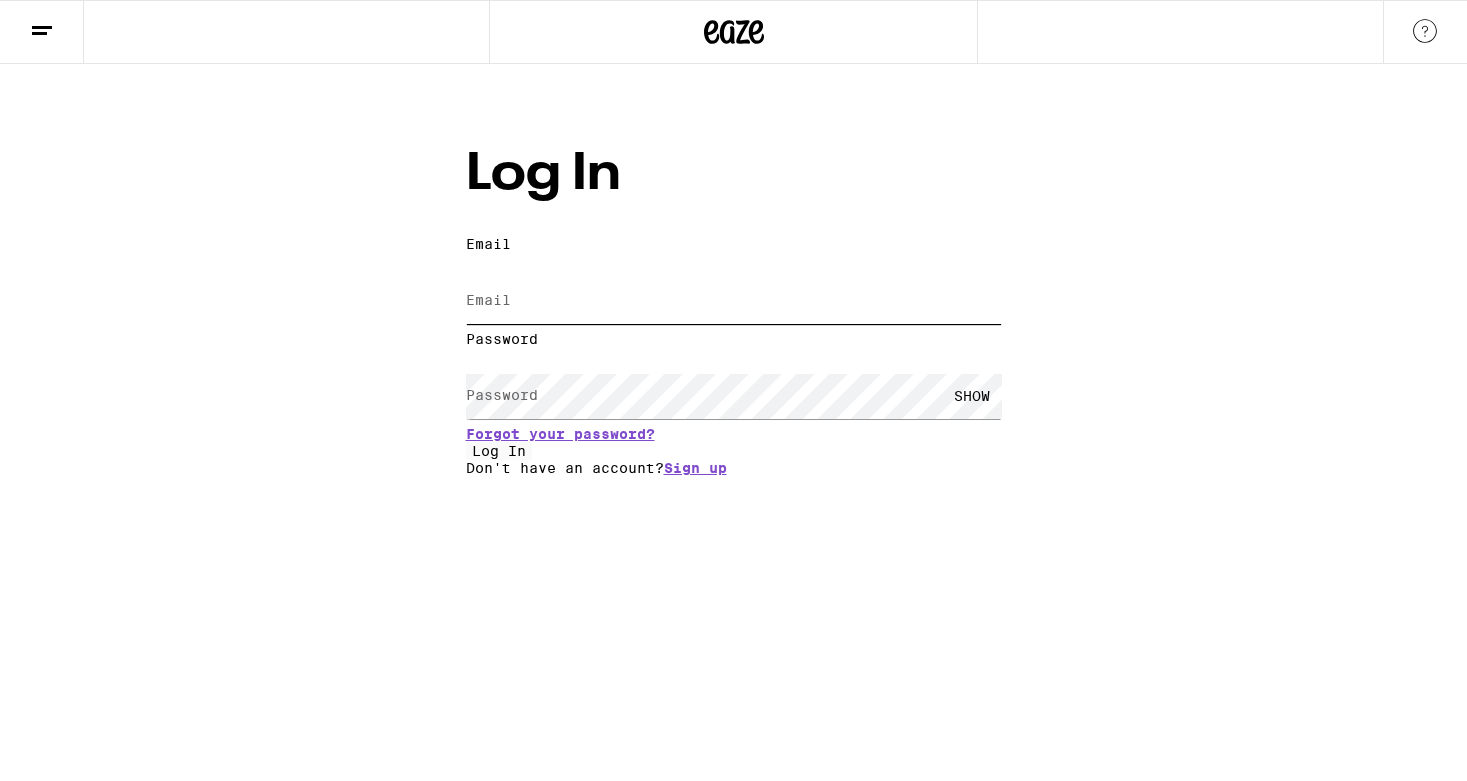 type on "danielson55@netscape.net" 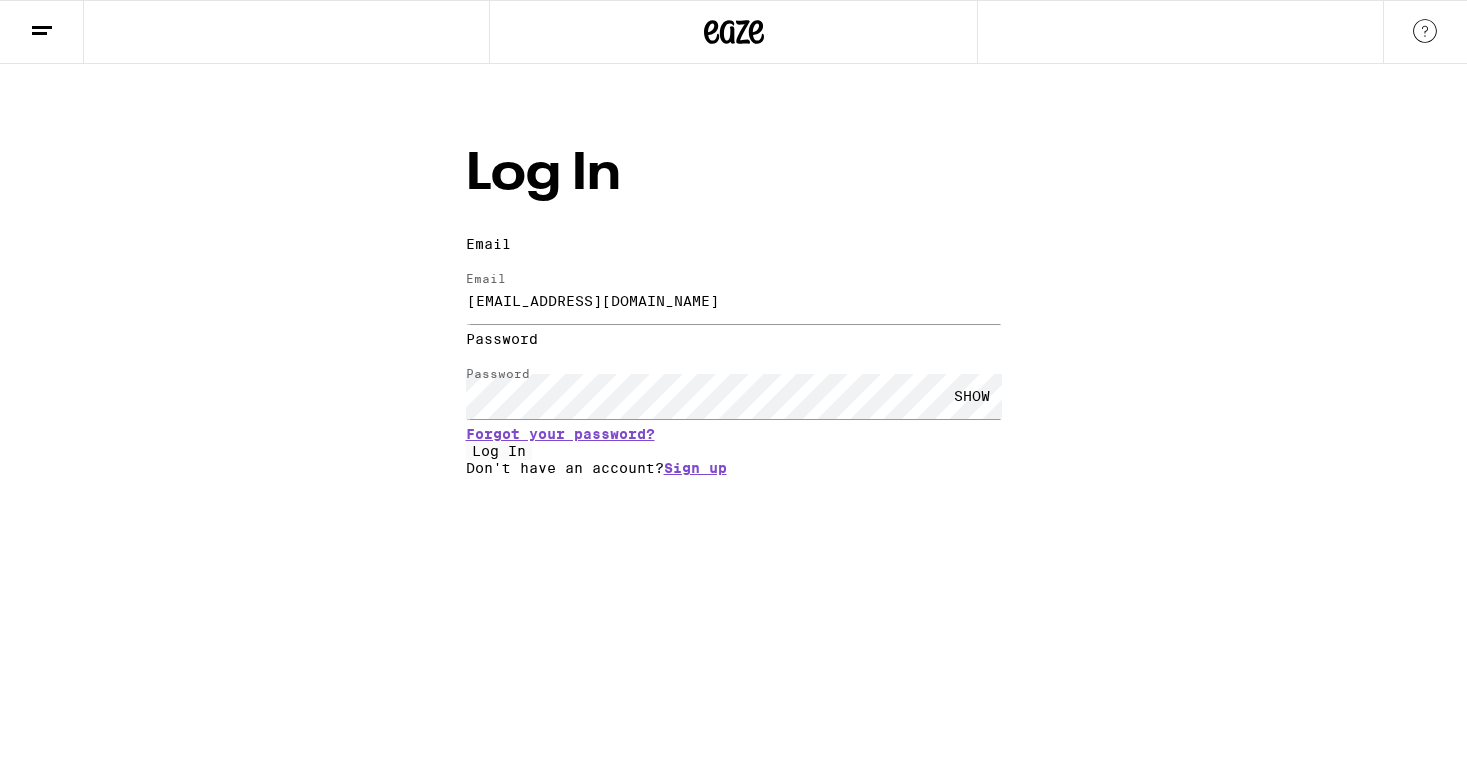 click on "Log In Email Email danielson55@netscape.net Password Password SHOW Forgot your password? Log In Don't have an account? Sign up" at bounding box center (733, 280) 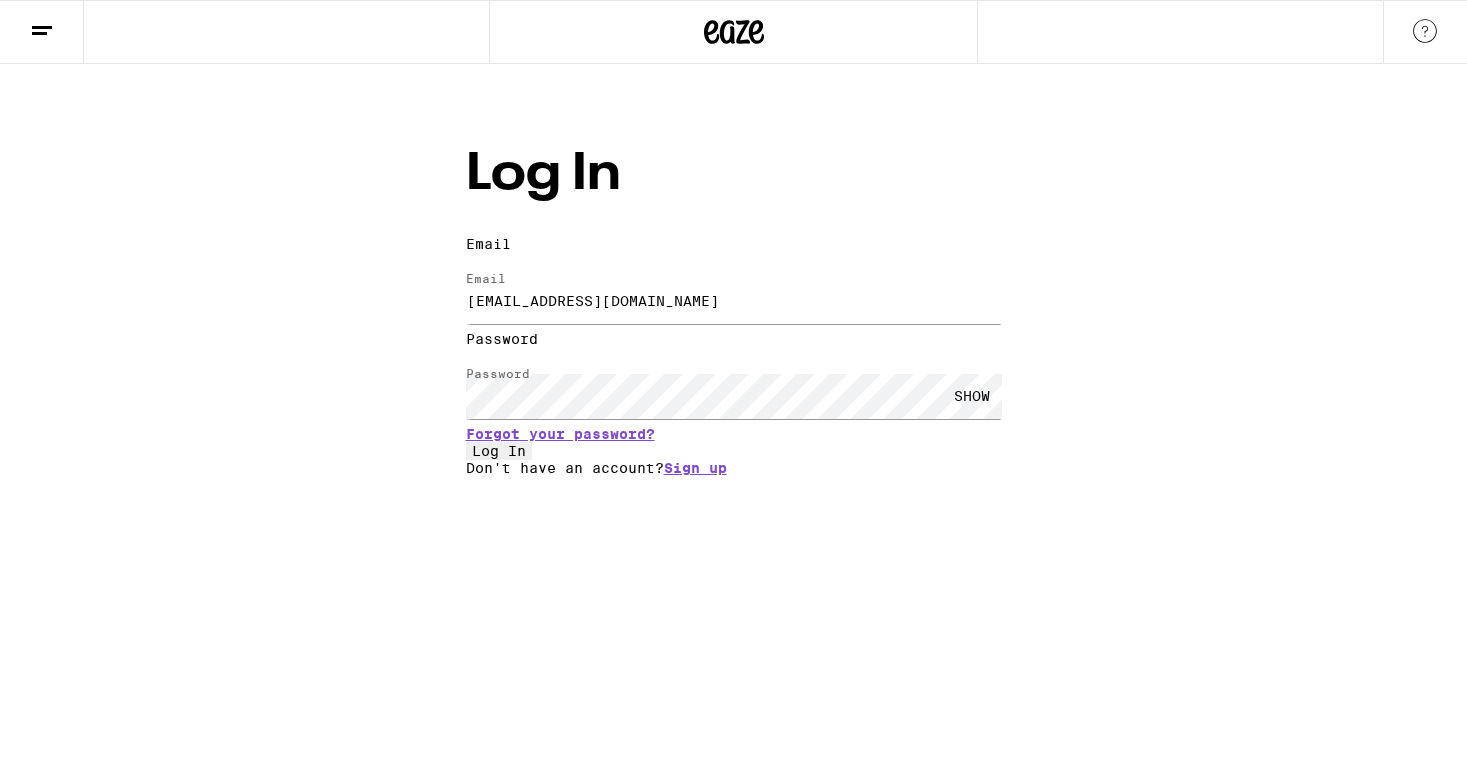 click on "Log In" at bounding box center (499, 451) 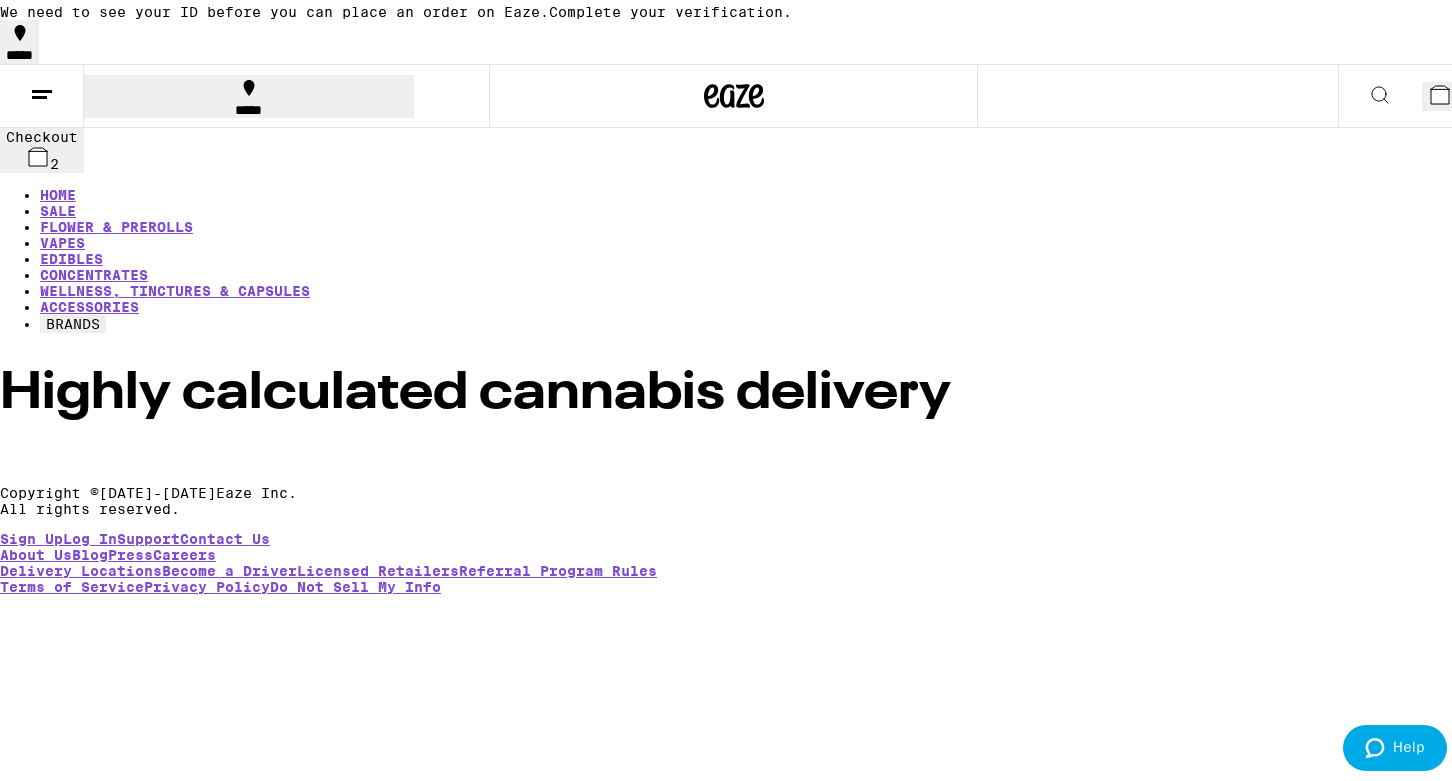 scroll, scrollTop: 0, scrollLeft: 0, axis: both 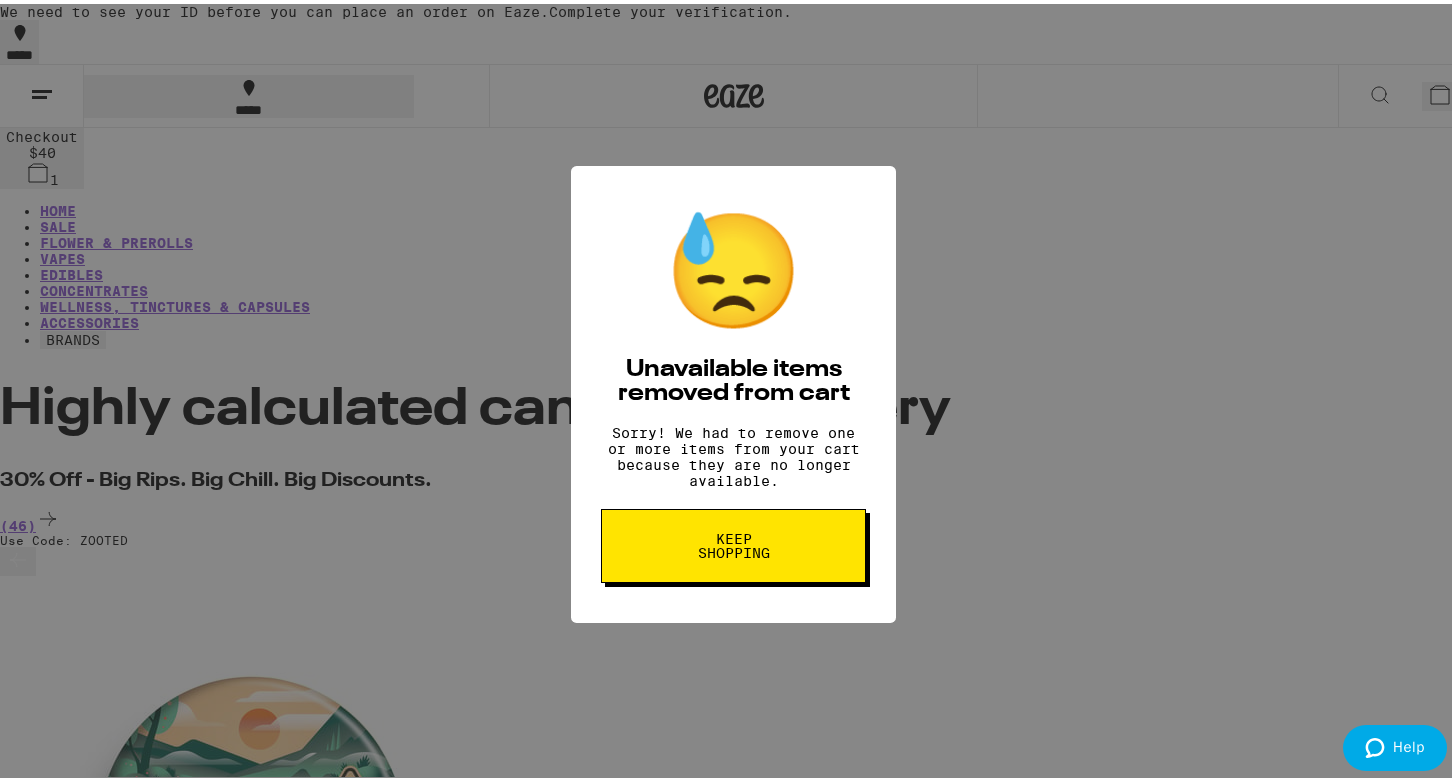 click on "Keep Shopping" at bounding box center (733, 542) 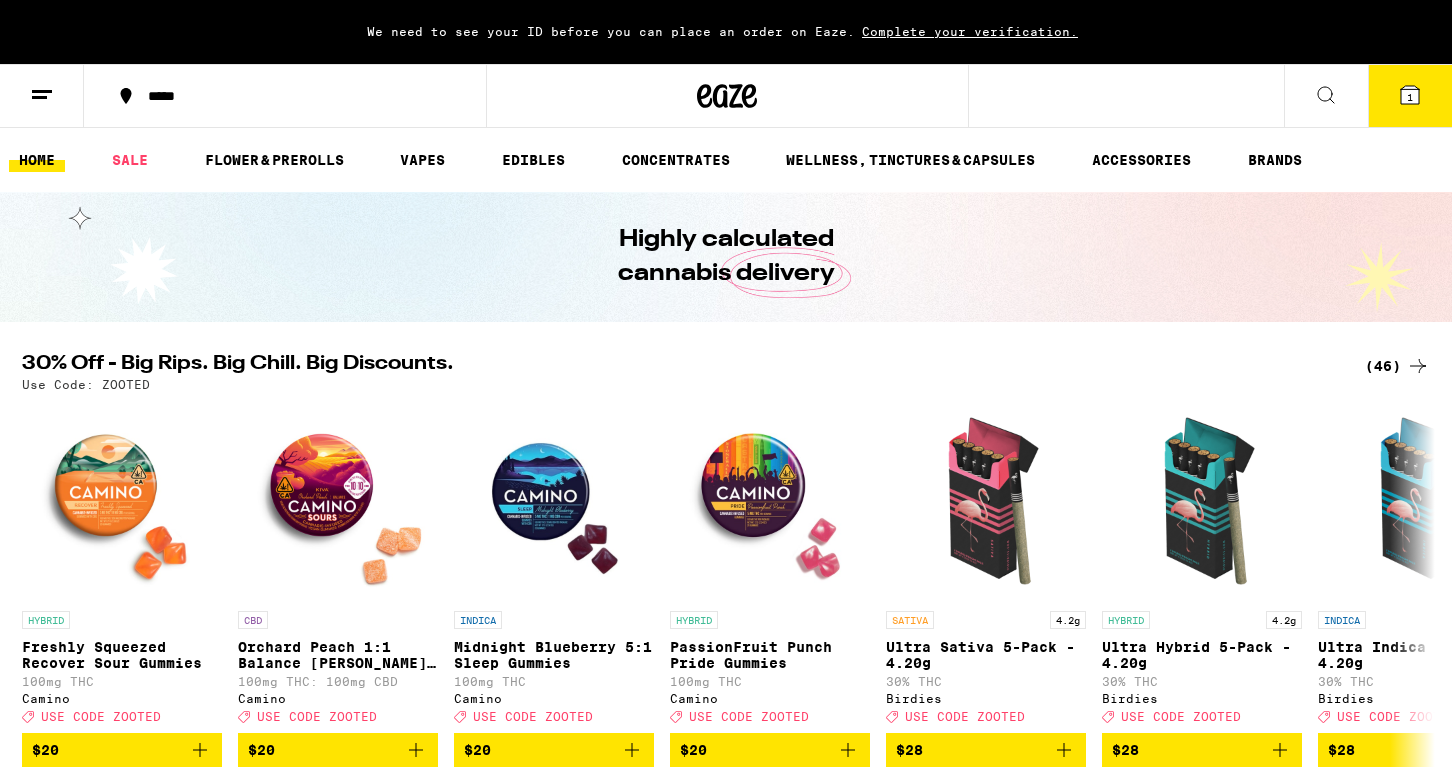 scroll, scrollTop: 0, scrollLeft: 0, axis: both 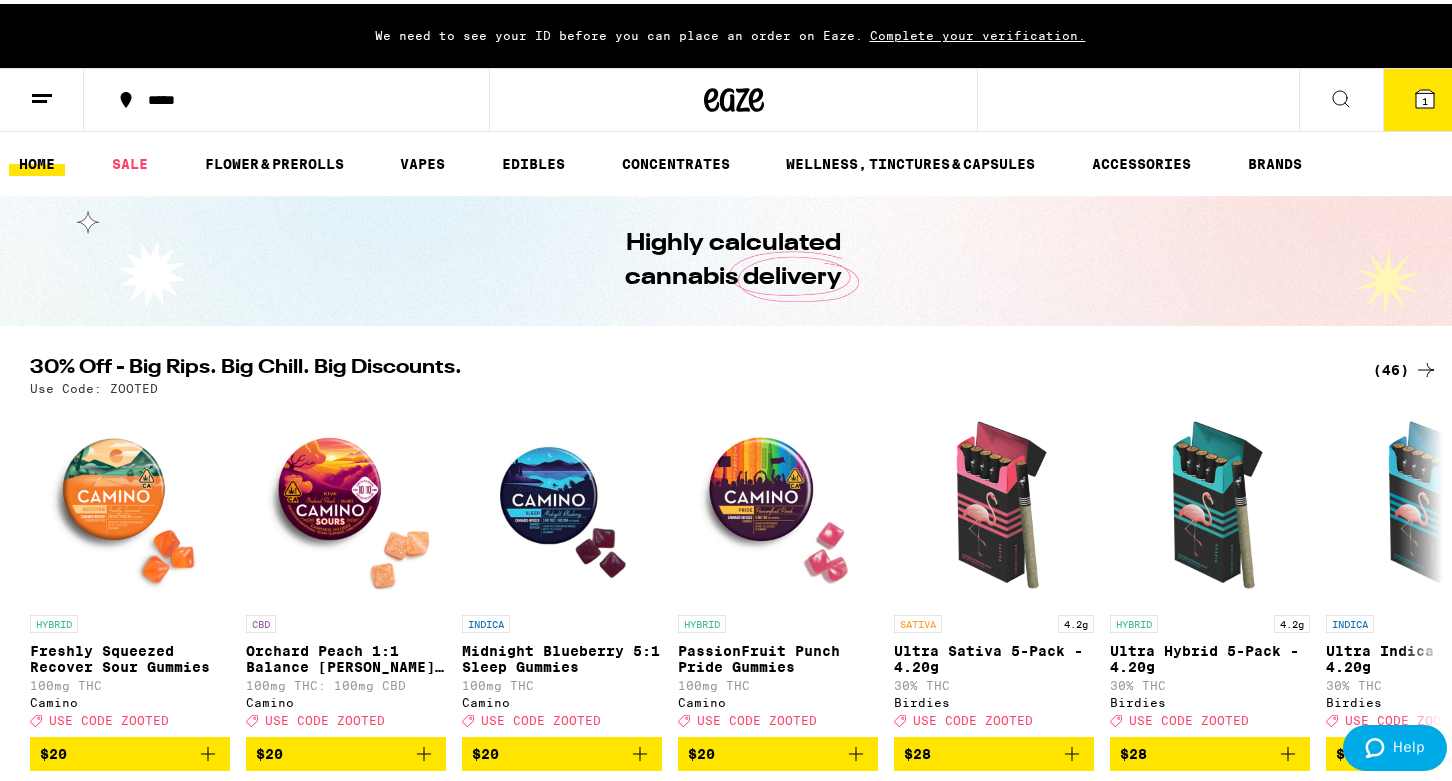 click on "1" at bounding box center (1425, 96) 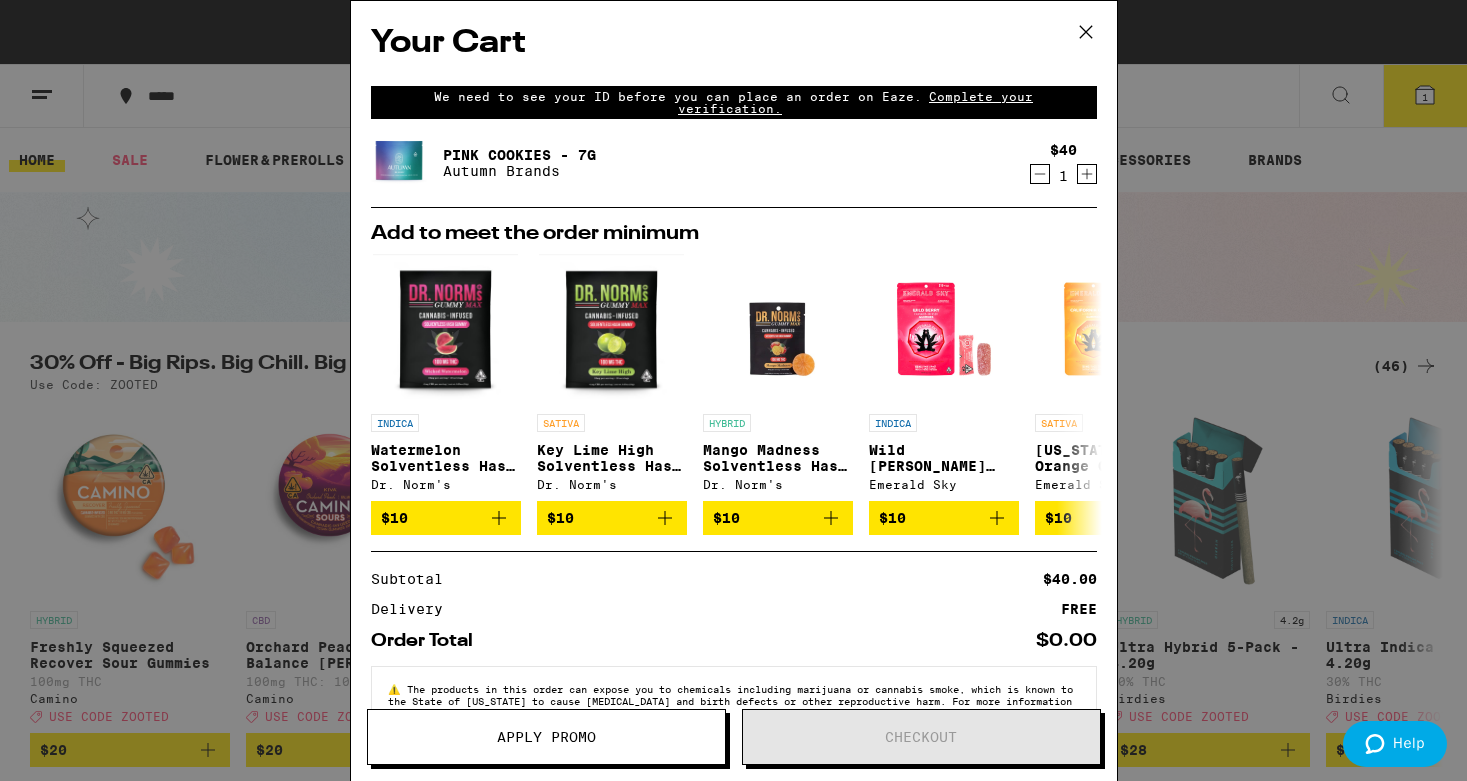 scroll, scrollTop: 0, scrollLeft: 0, axis: both 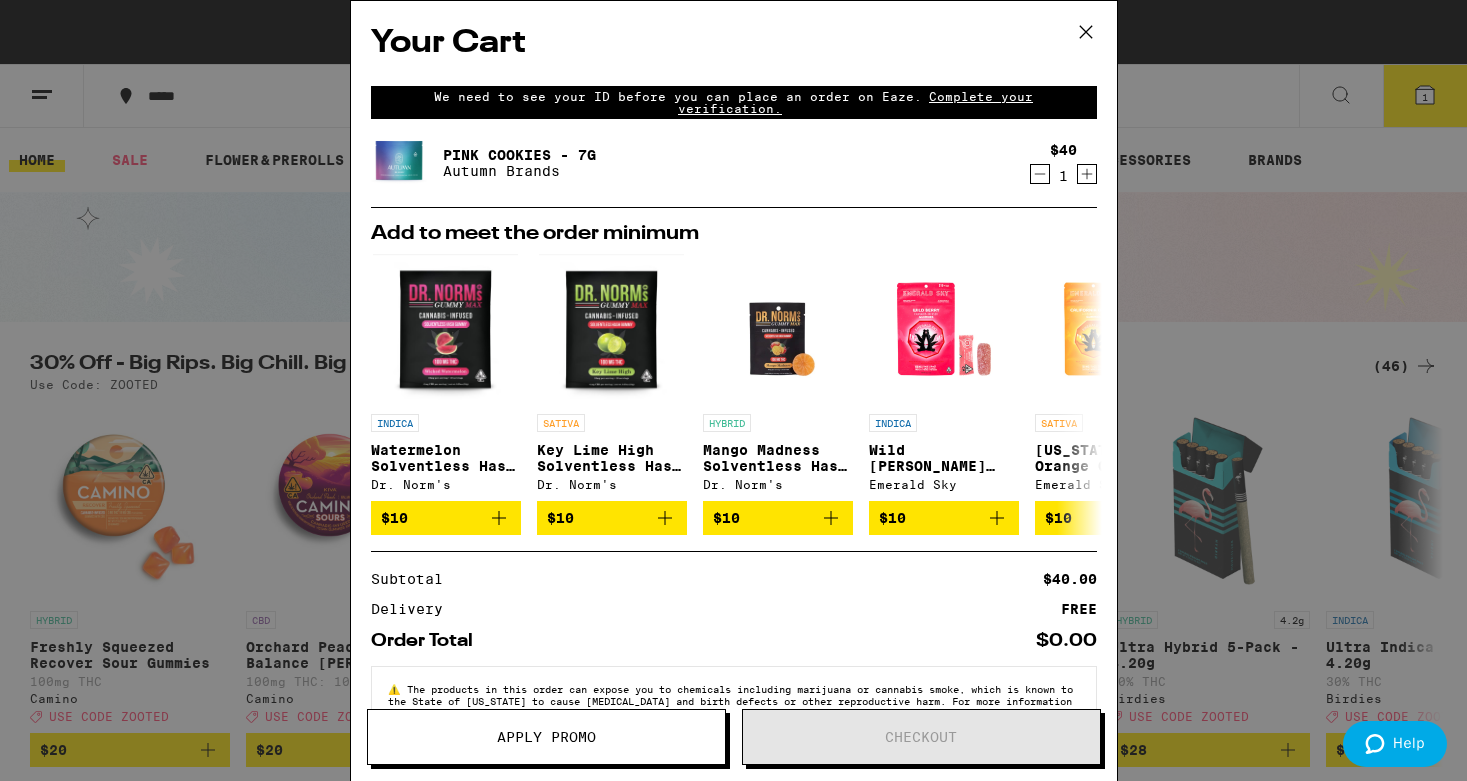 click 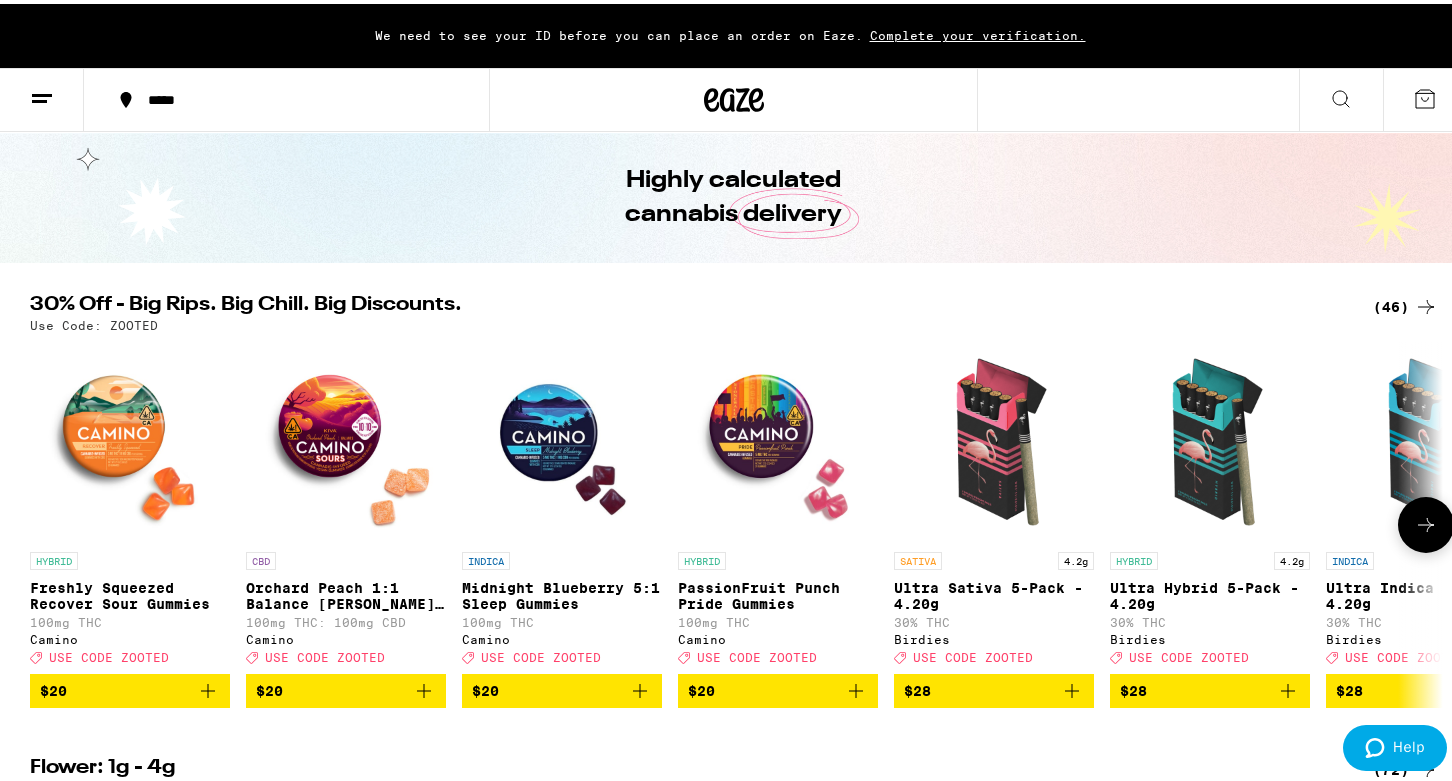 scroll, scrollTop: 0, scrollLeft: 0, axis: both 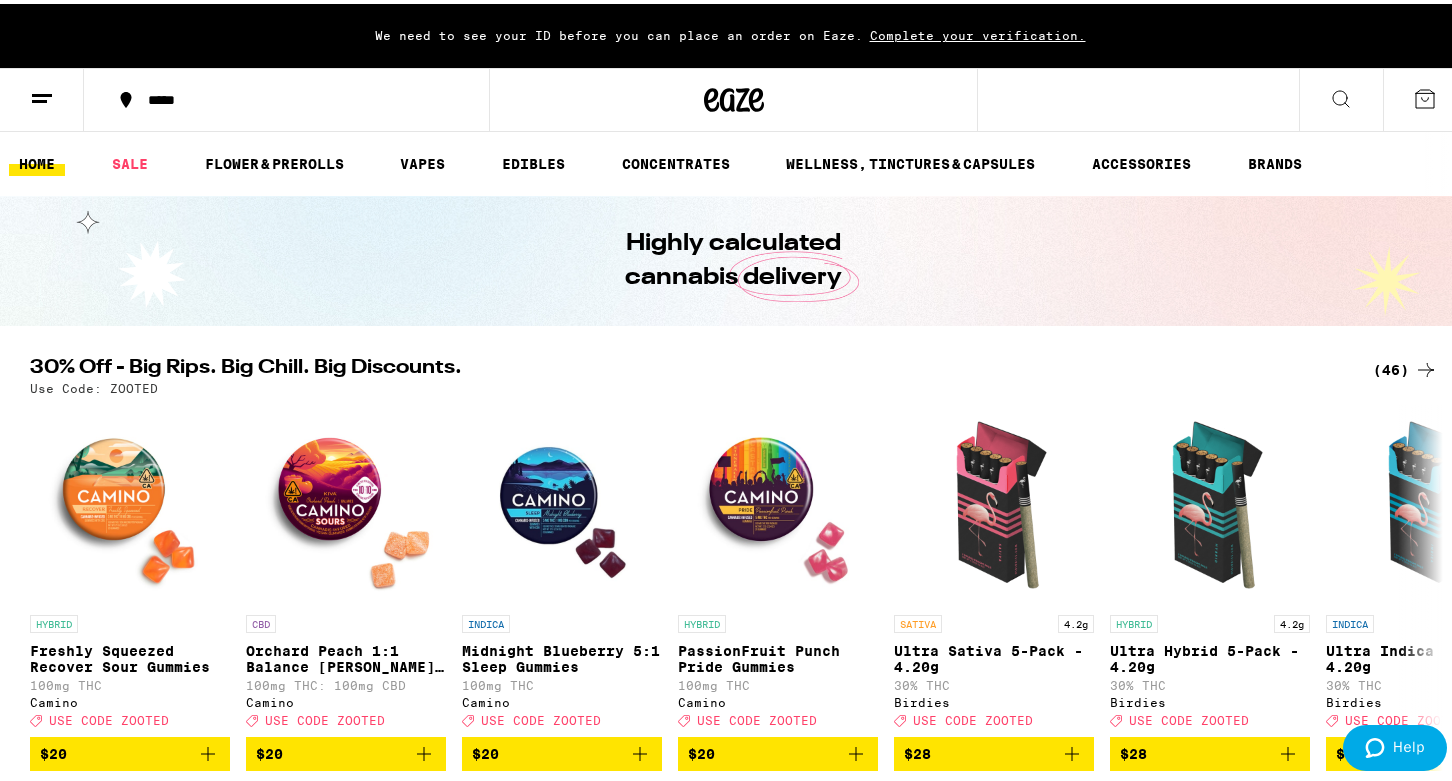click 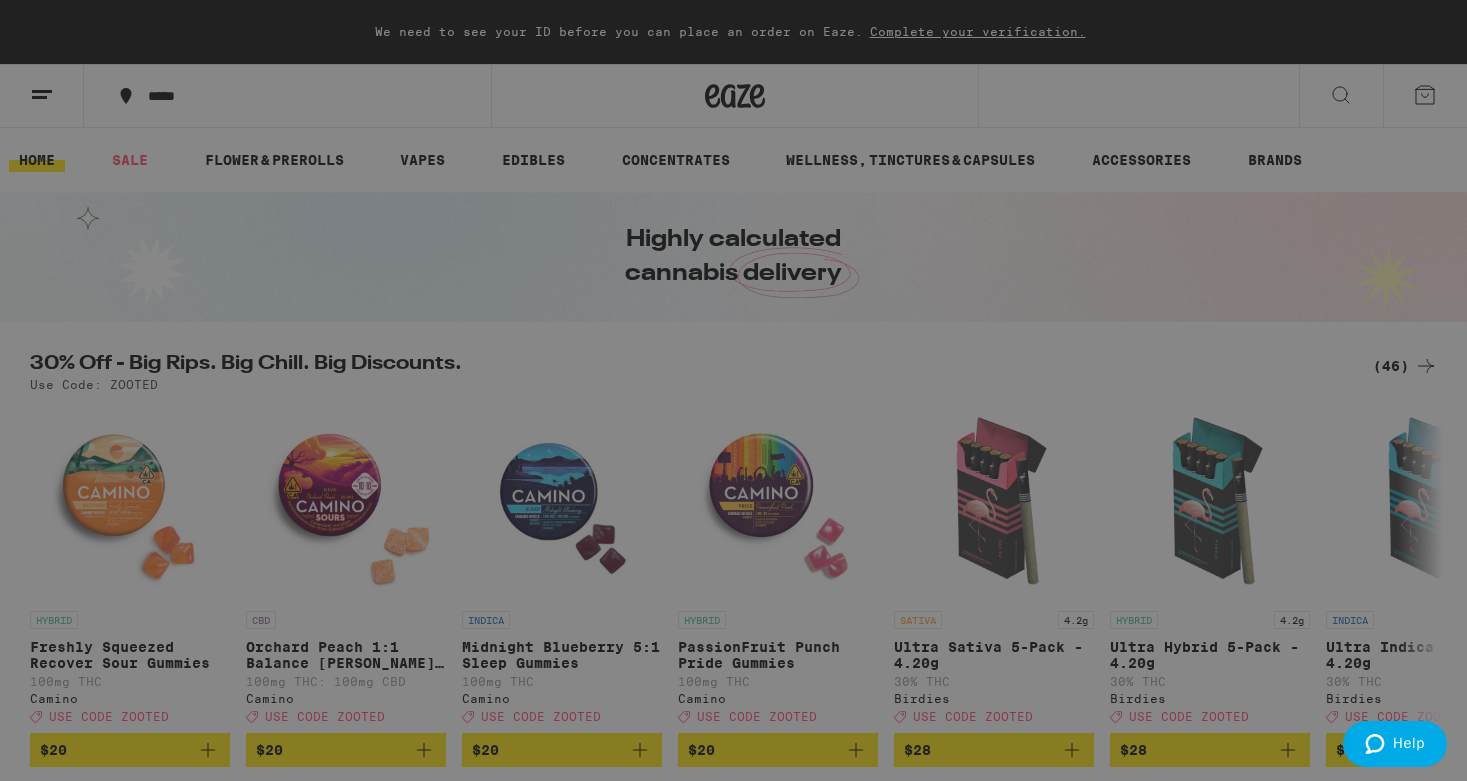 click on "Flower & Prerolls" at bounding box center [195, 220] 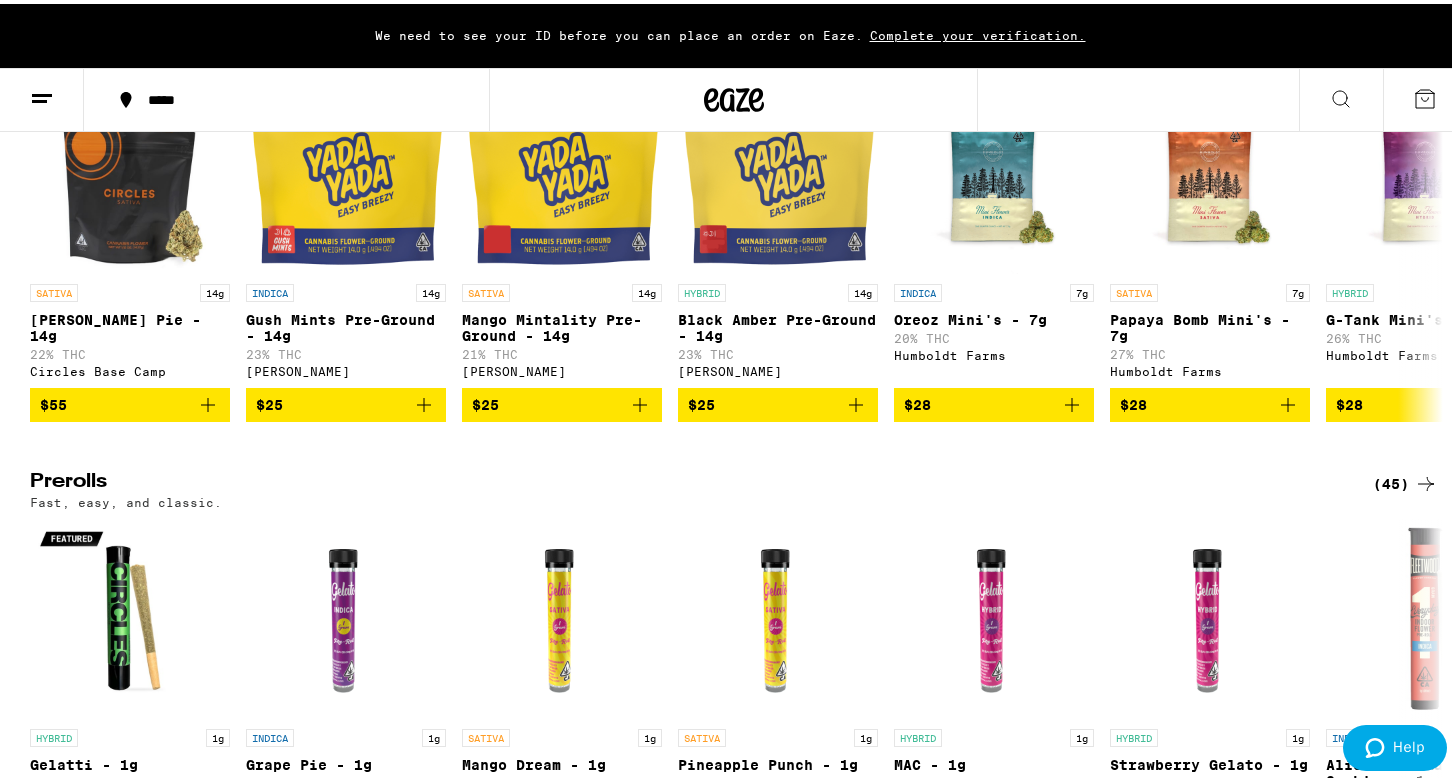 scroll, scrollTop: 600, scrollLeft: 0, axis: vertical 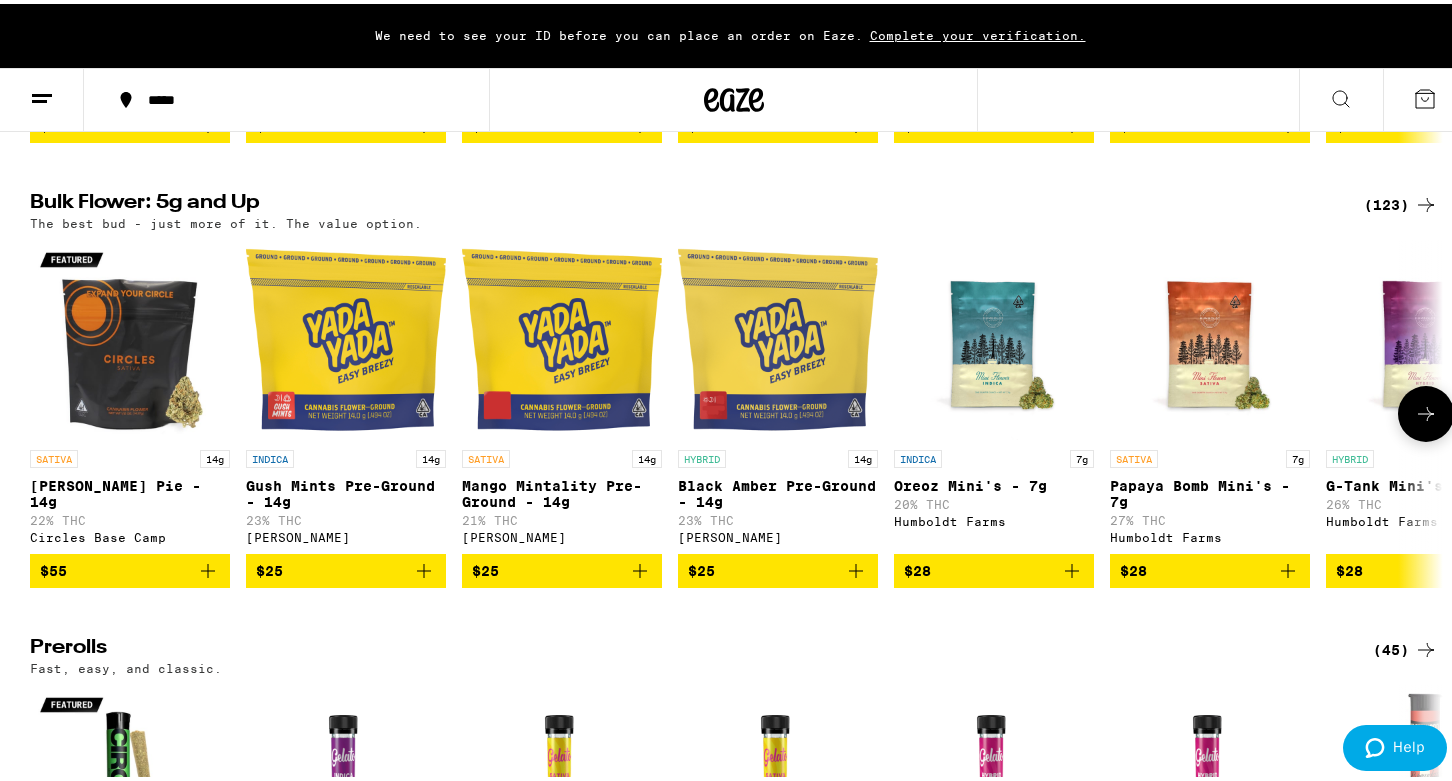 click 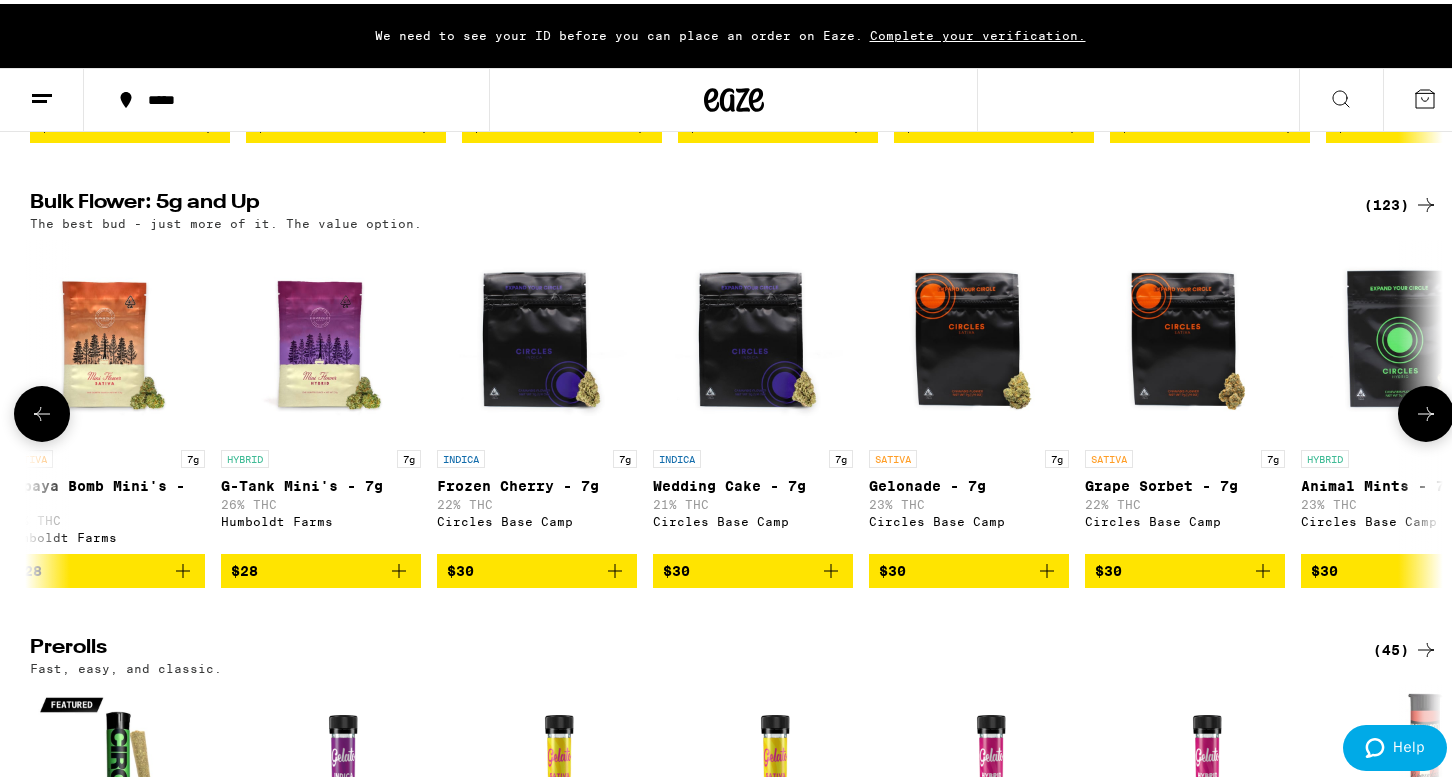 scroll, scrollTop: 0, scrollLeft: 1190, axis: horizontal 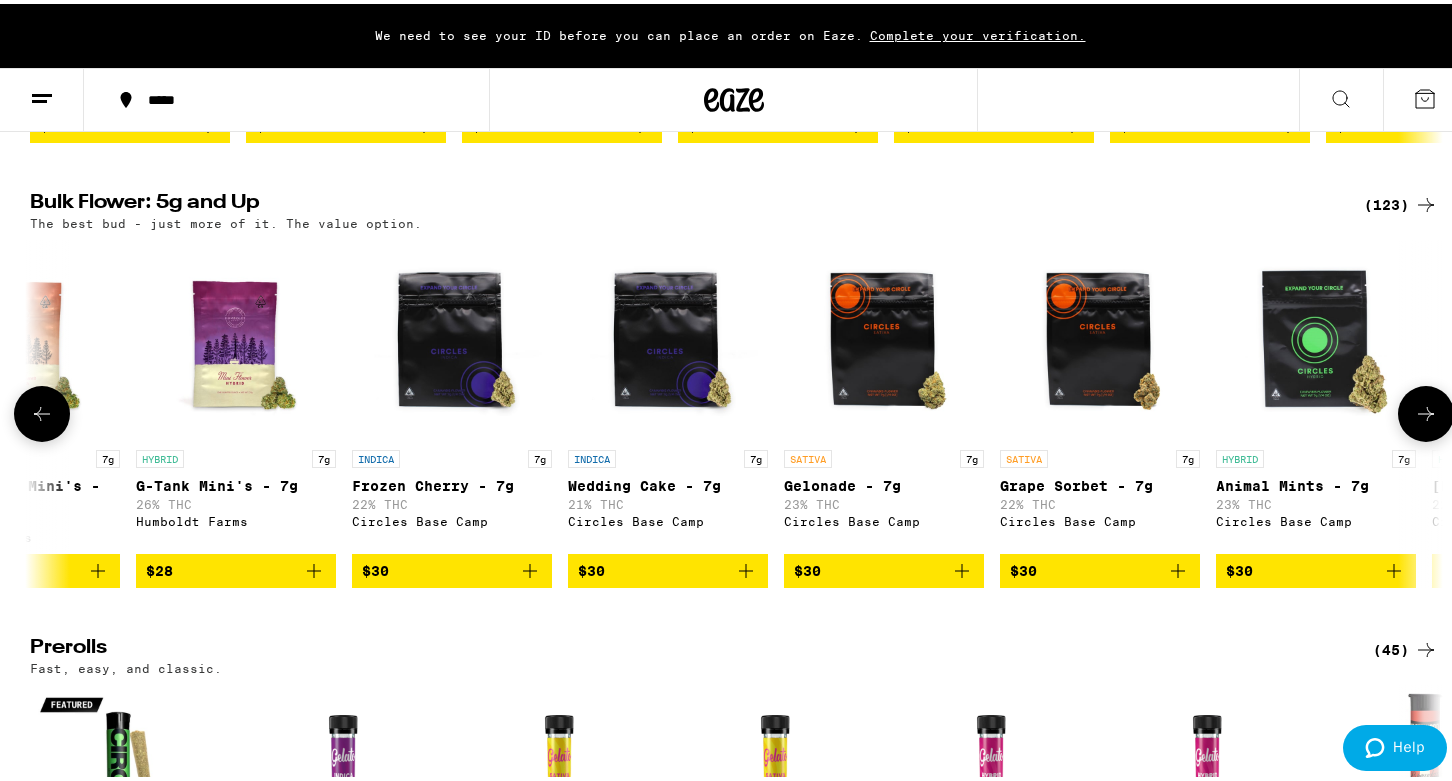 click at bounding box center (42, 410) 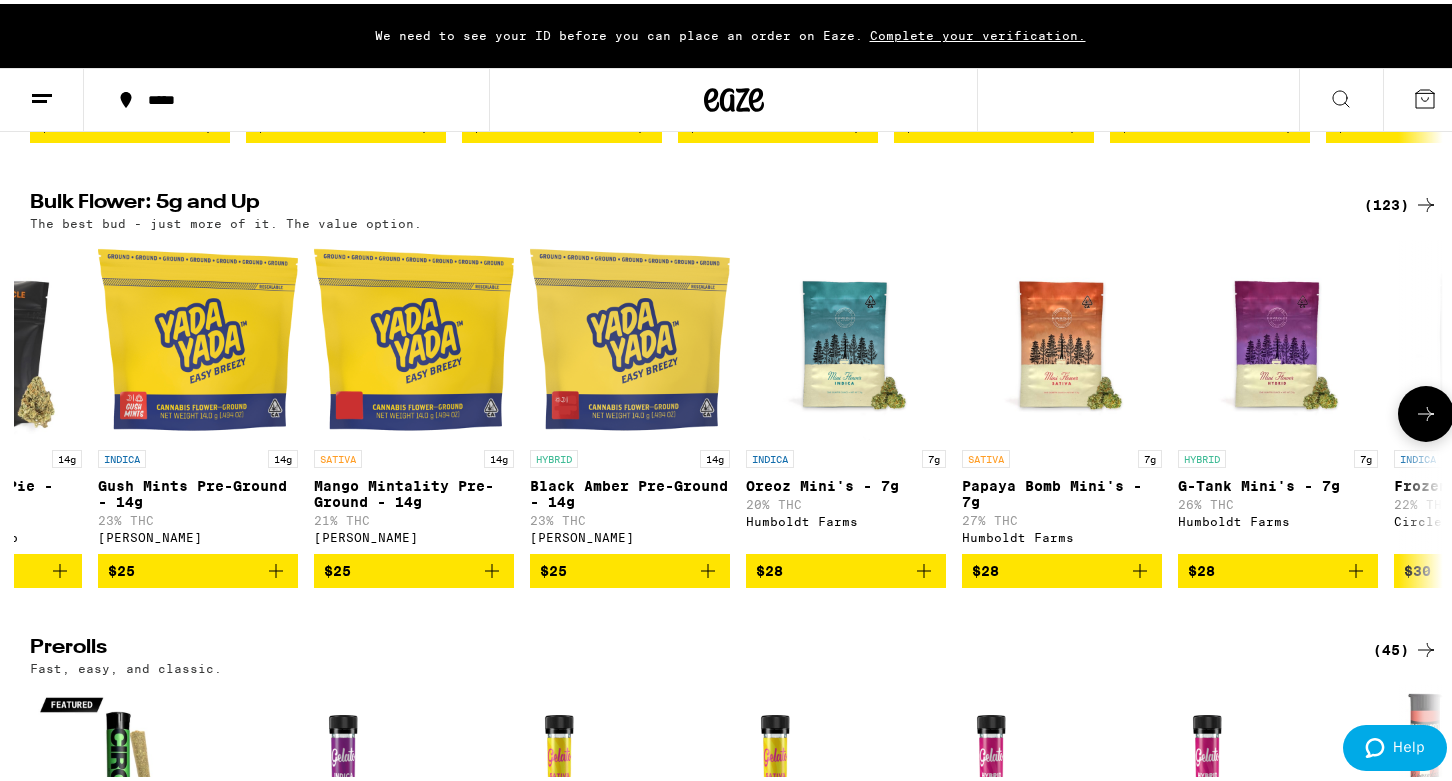 scroll, scrollTop: 0, scrollLeft: 0, axis: both 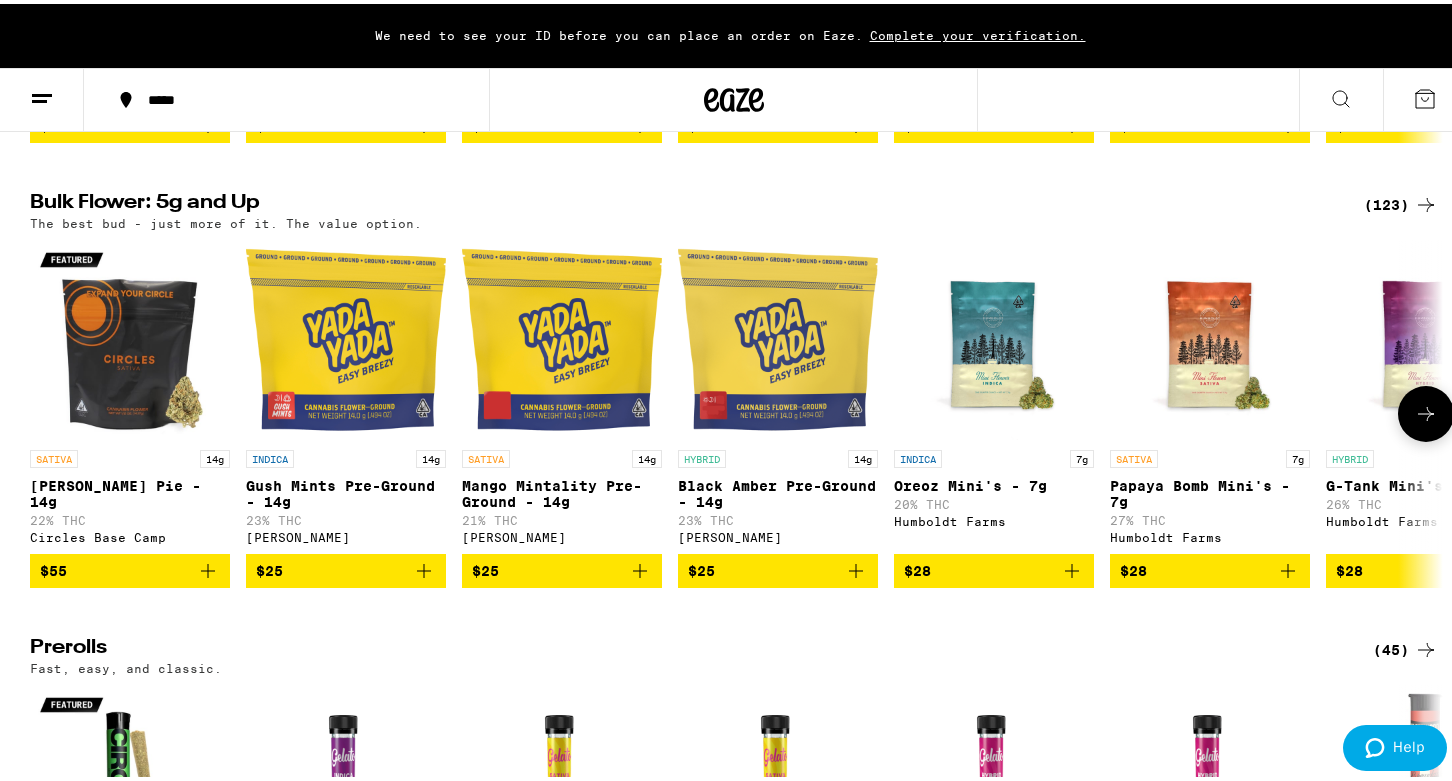 click 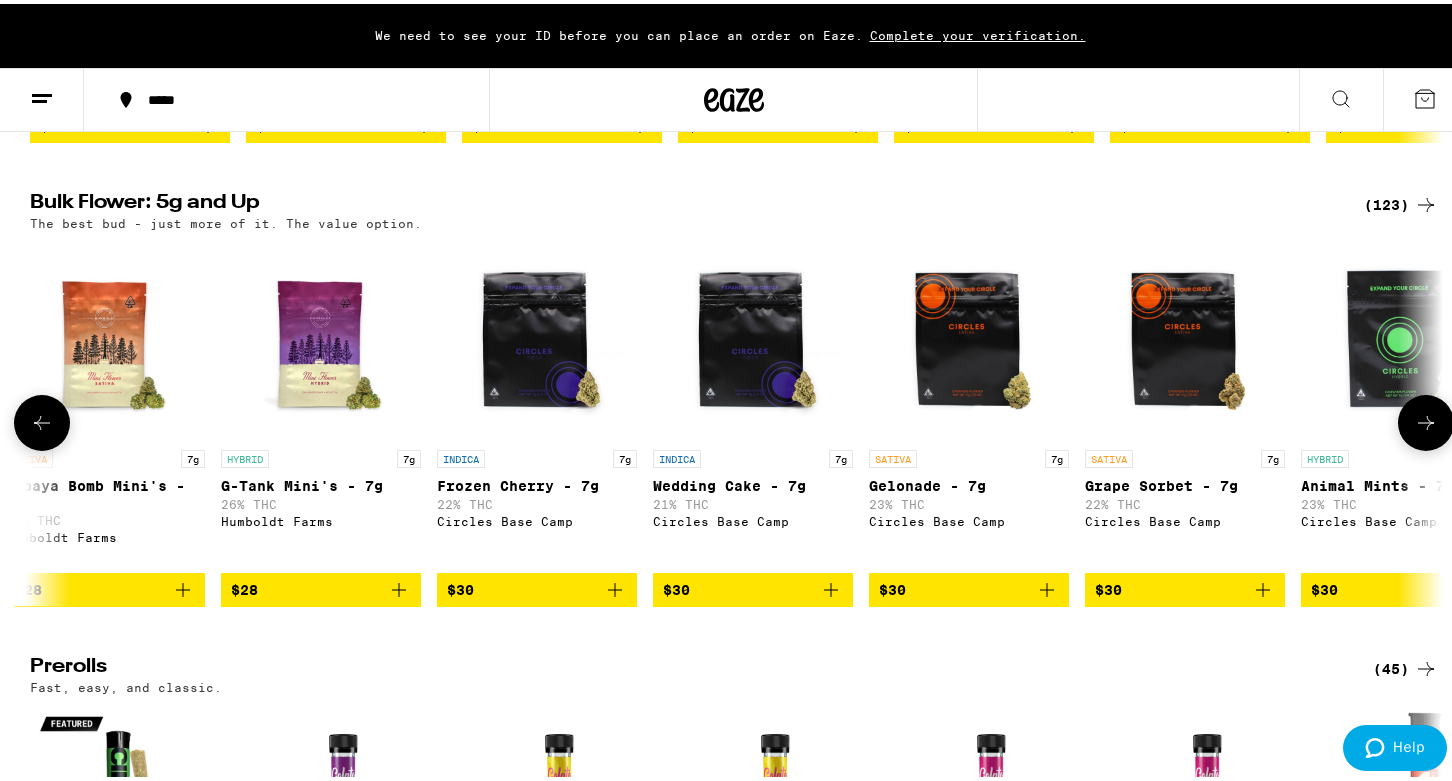 scroll, scrollTop: 0, scrollLeft: 1190, axis: horizontal 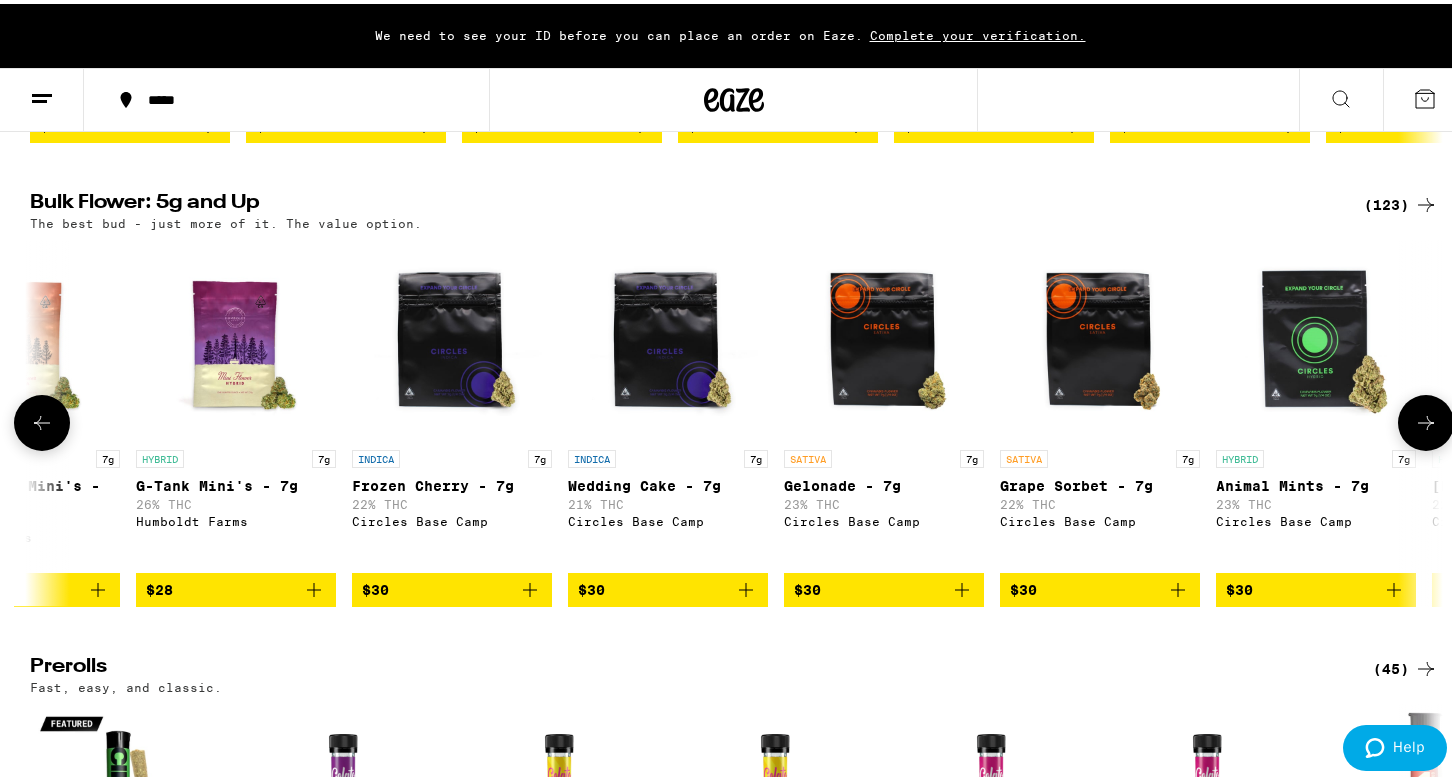 click 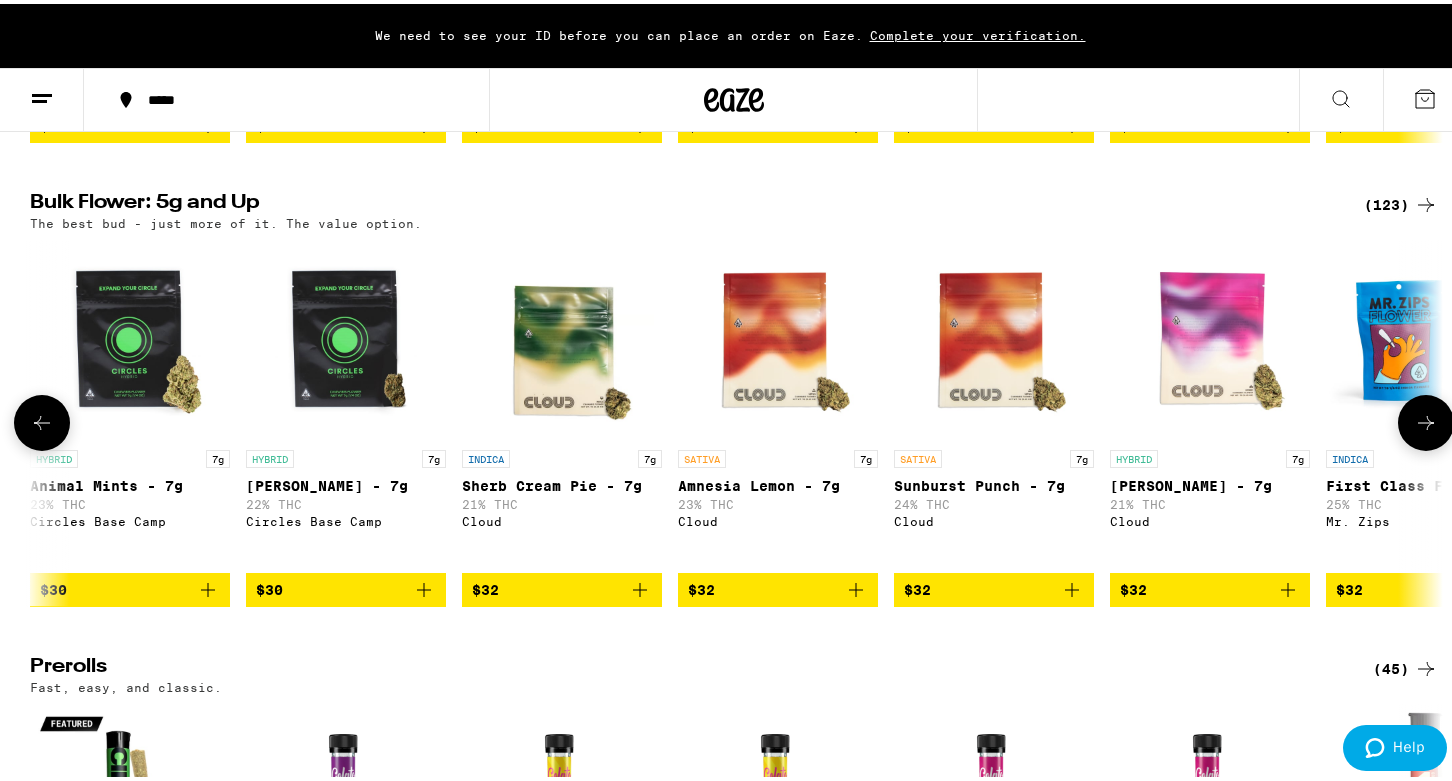 scroll, scrollTop: 0, scrollLeft: 2380, axis: horizontal 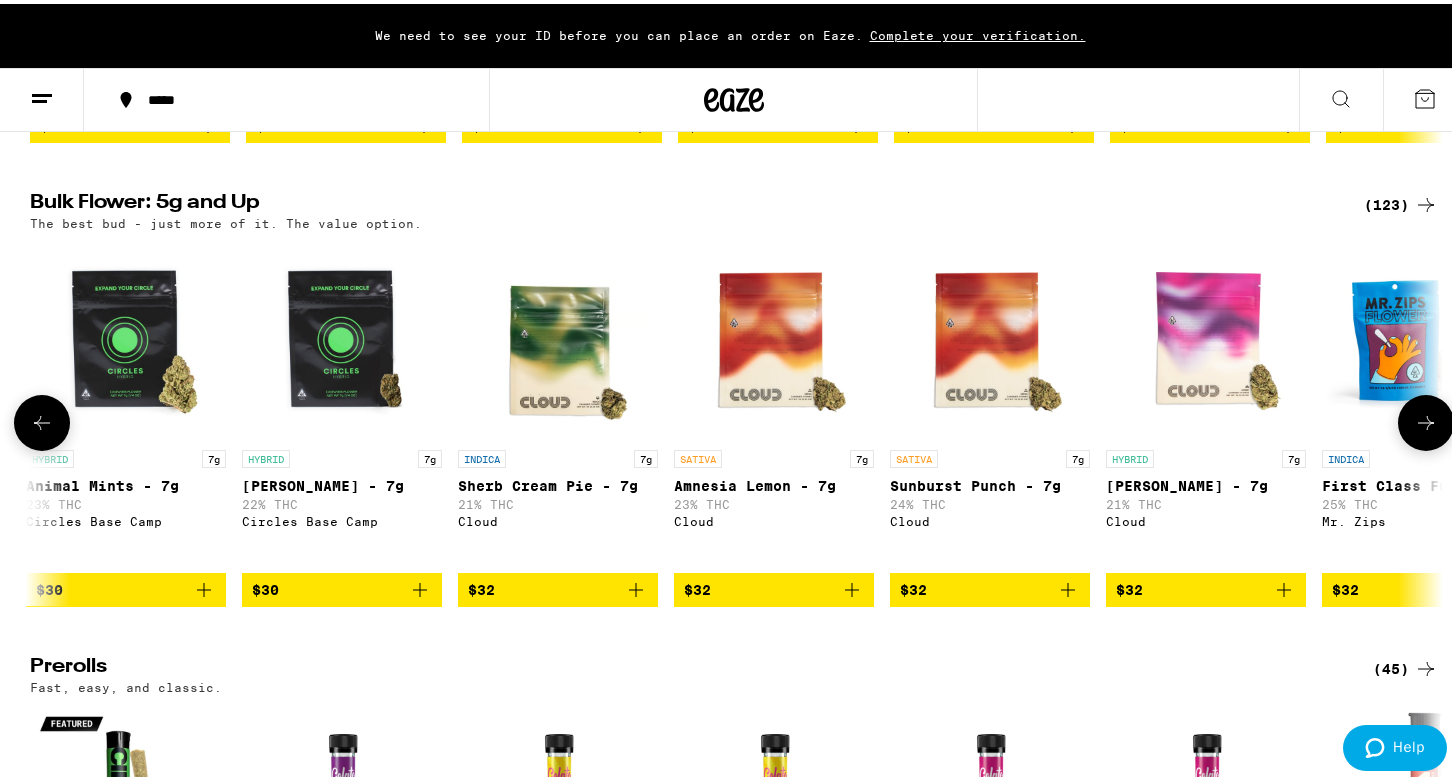 click at bounding box center [1426, 419] 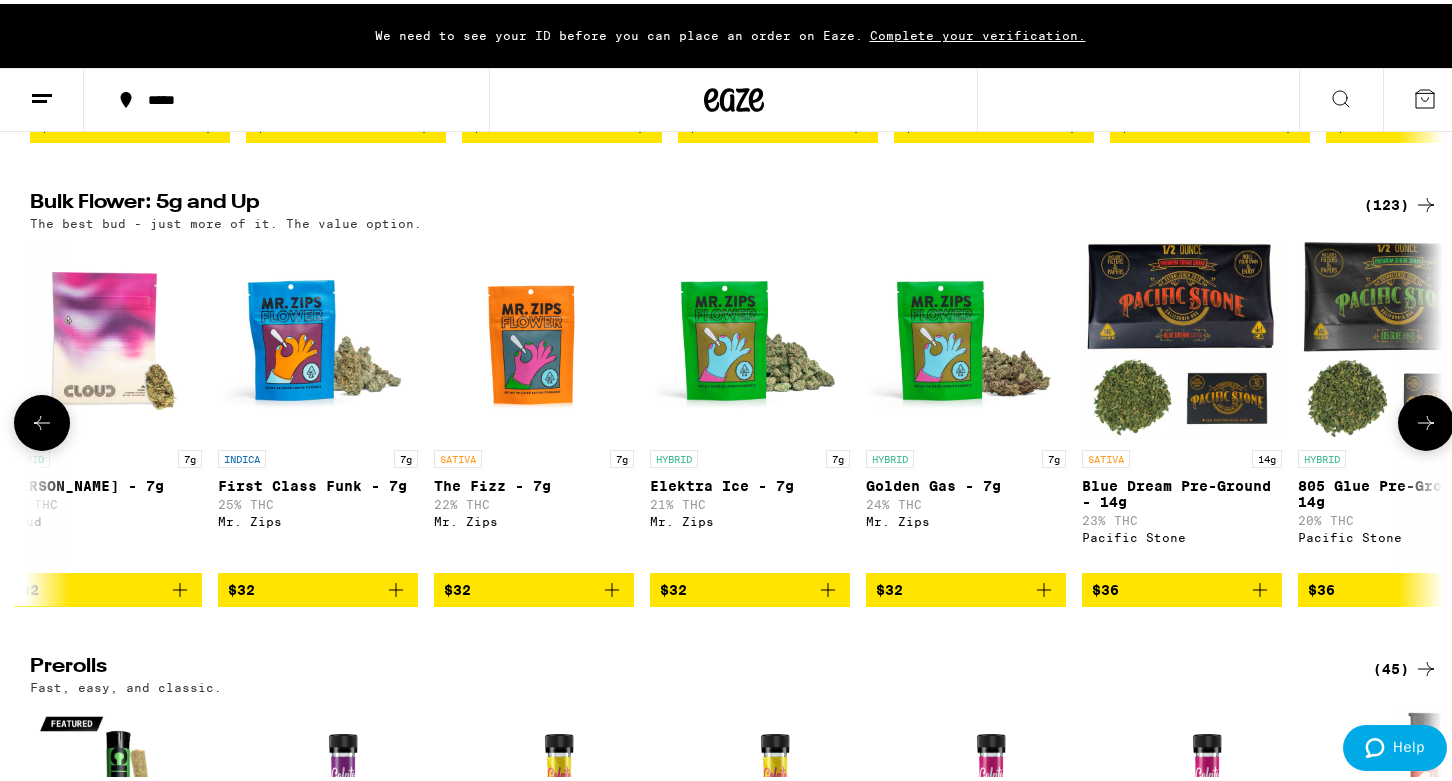 scroll, scrollTop: 0, scrollLeft: 3570, axis: horizontal 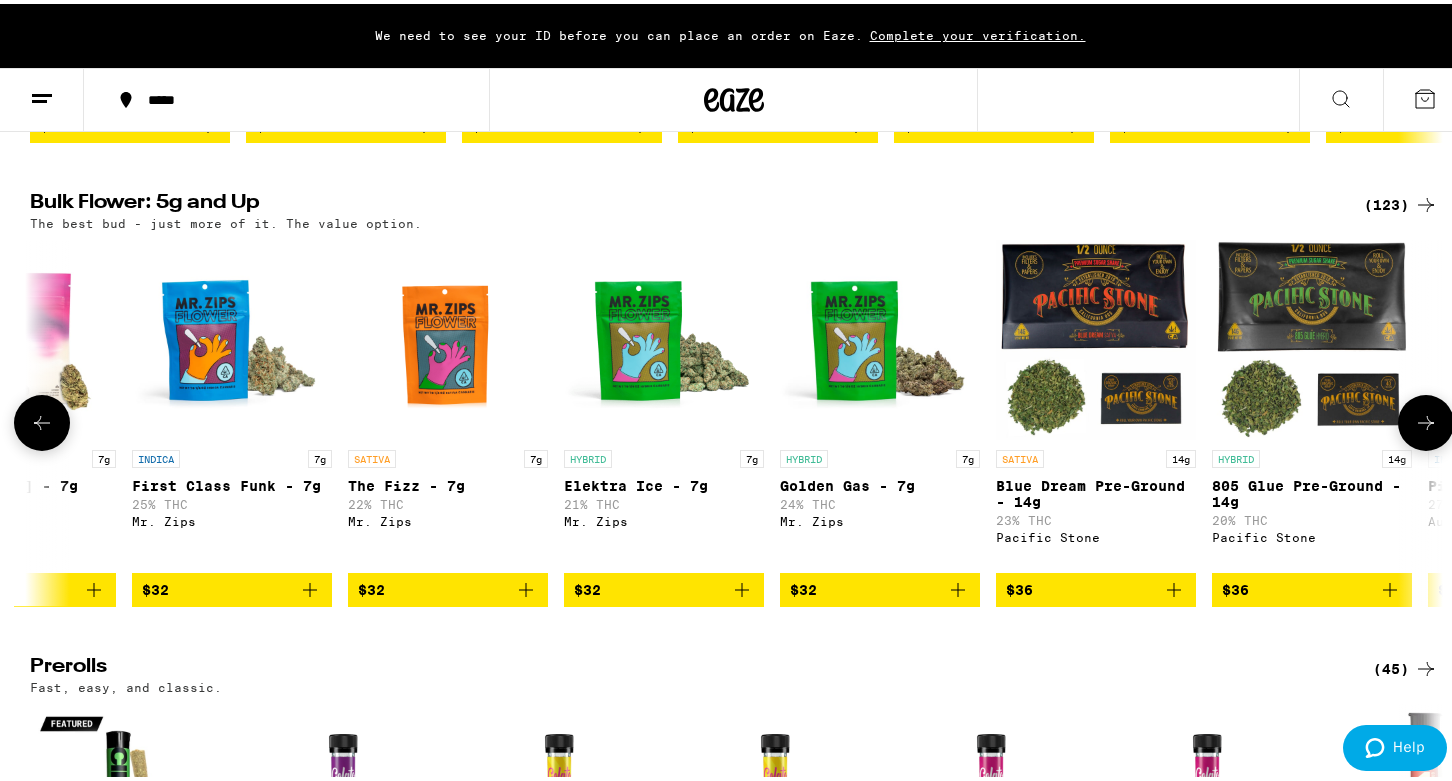 click at bounding box center (1426, 419) 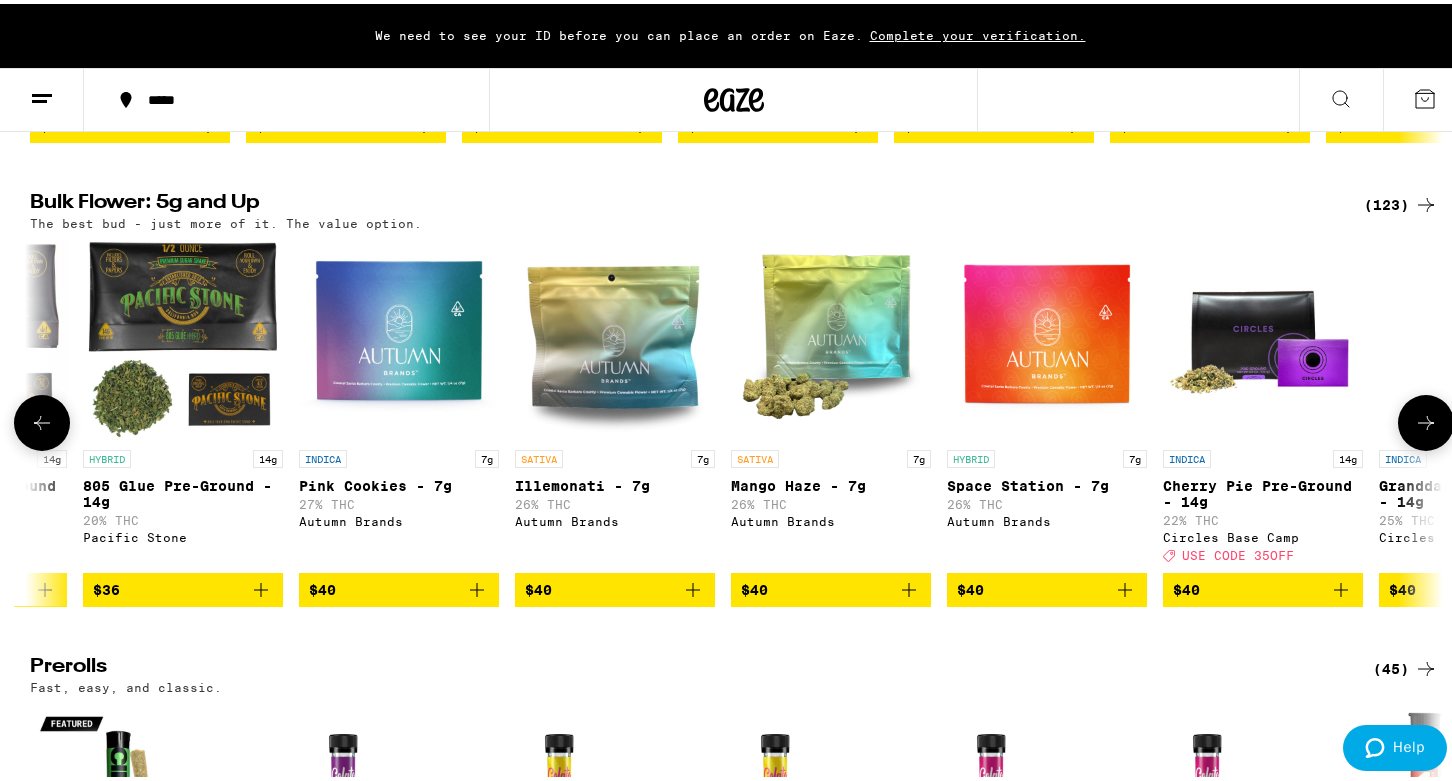 scroll, scrollTop: 0, scrollLeft: 4760, axis: horizontal 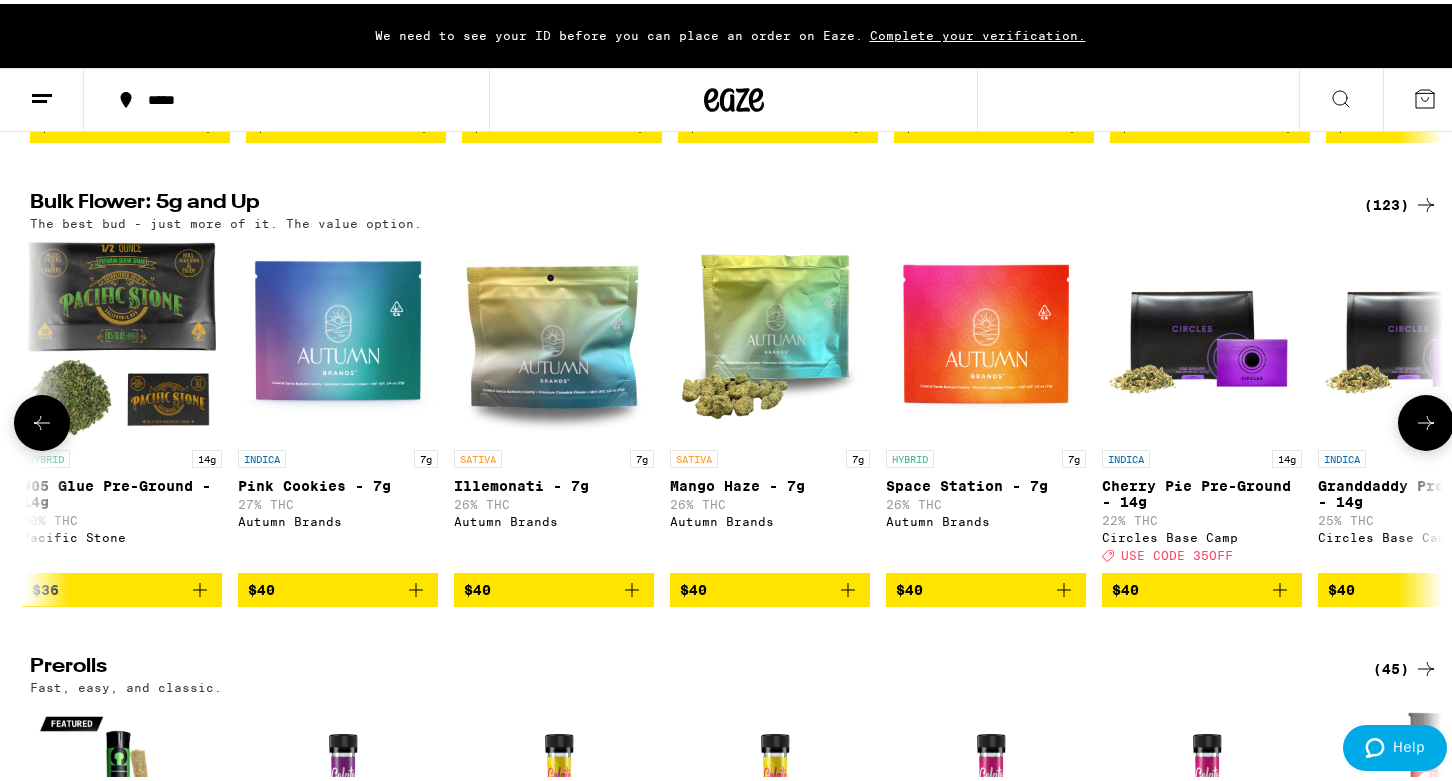 click at bounding box center (1426, 419) 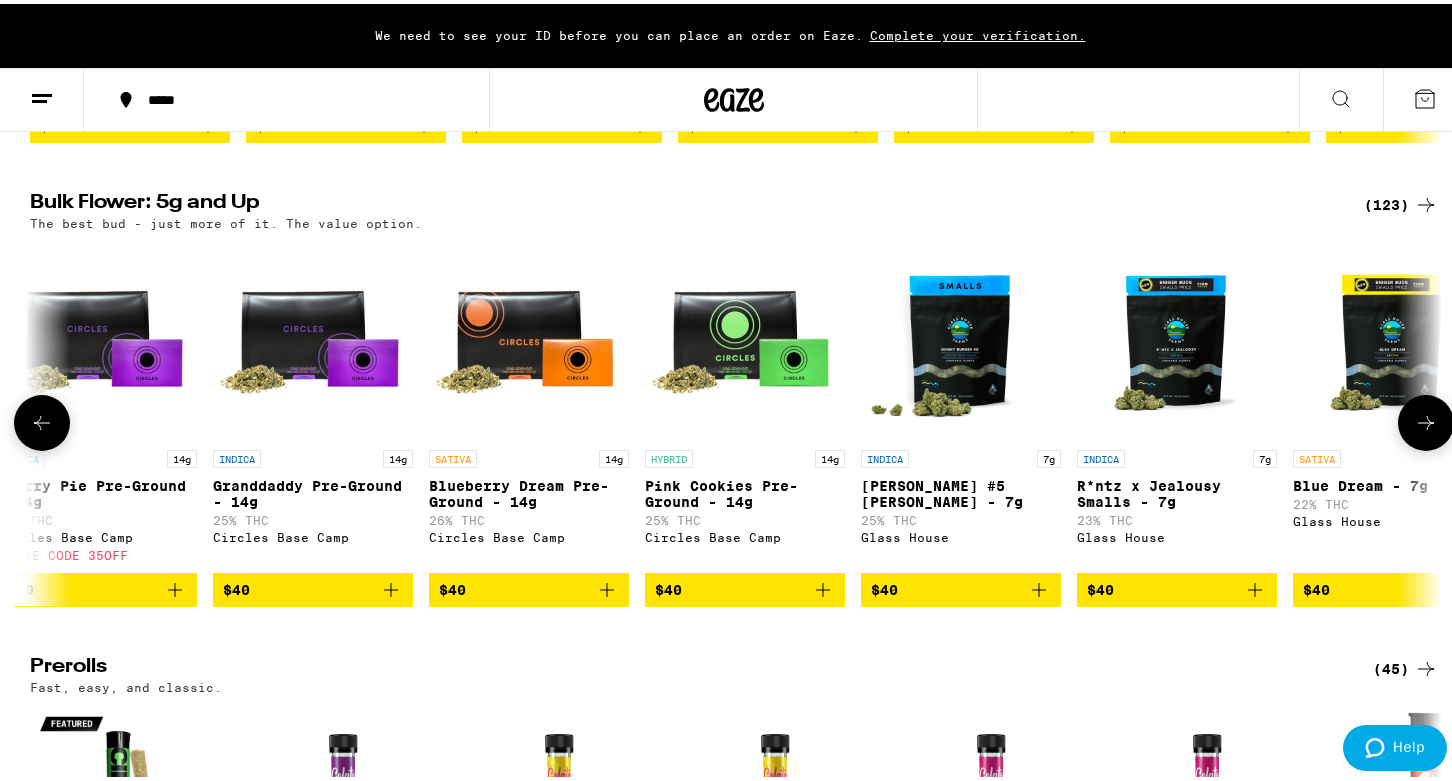 scroll, scrollTop: 0, scrollLeft: 5950, axis: horizontal 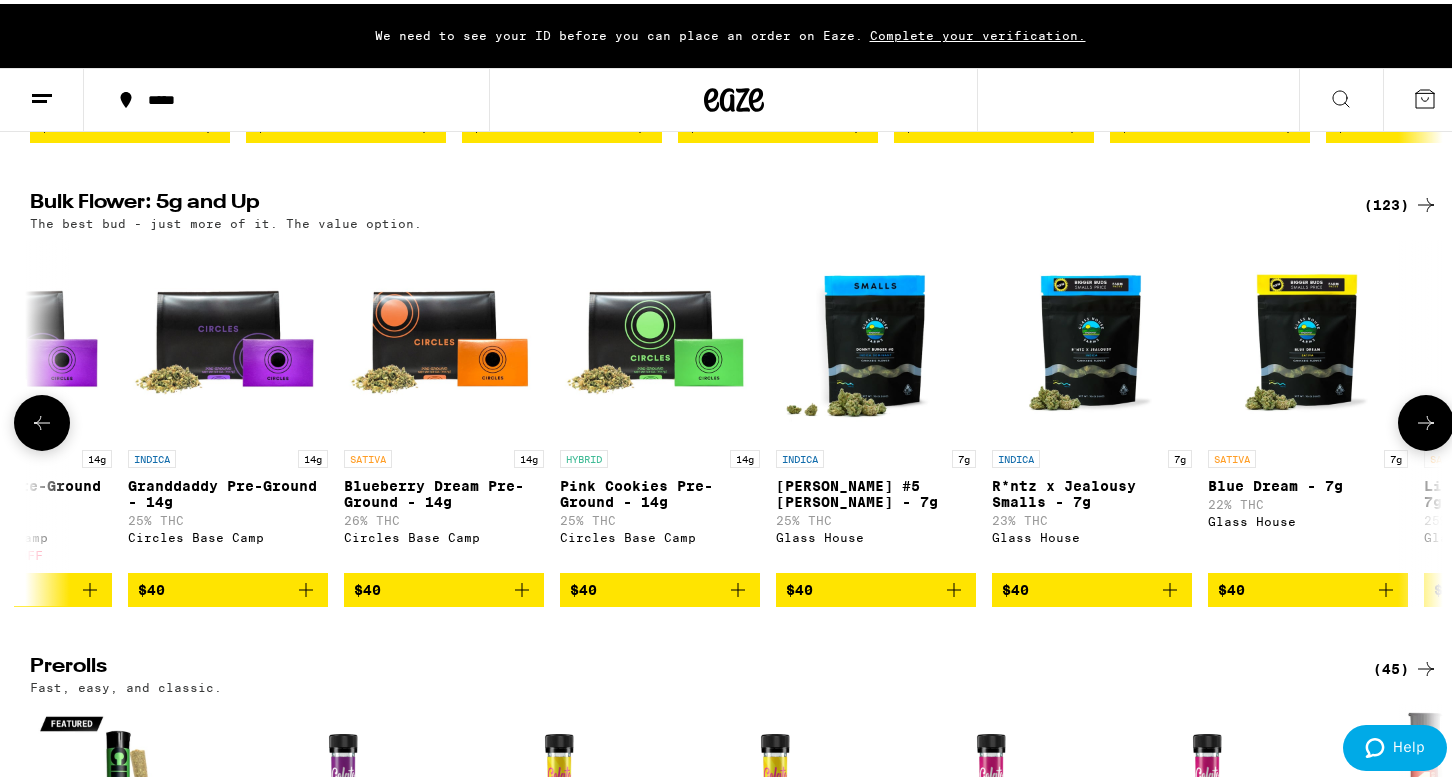 click at bounding box center (1426, 419) 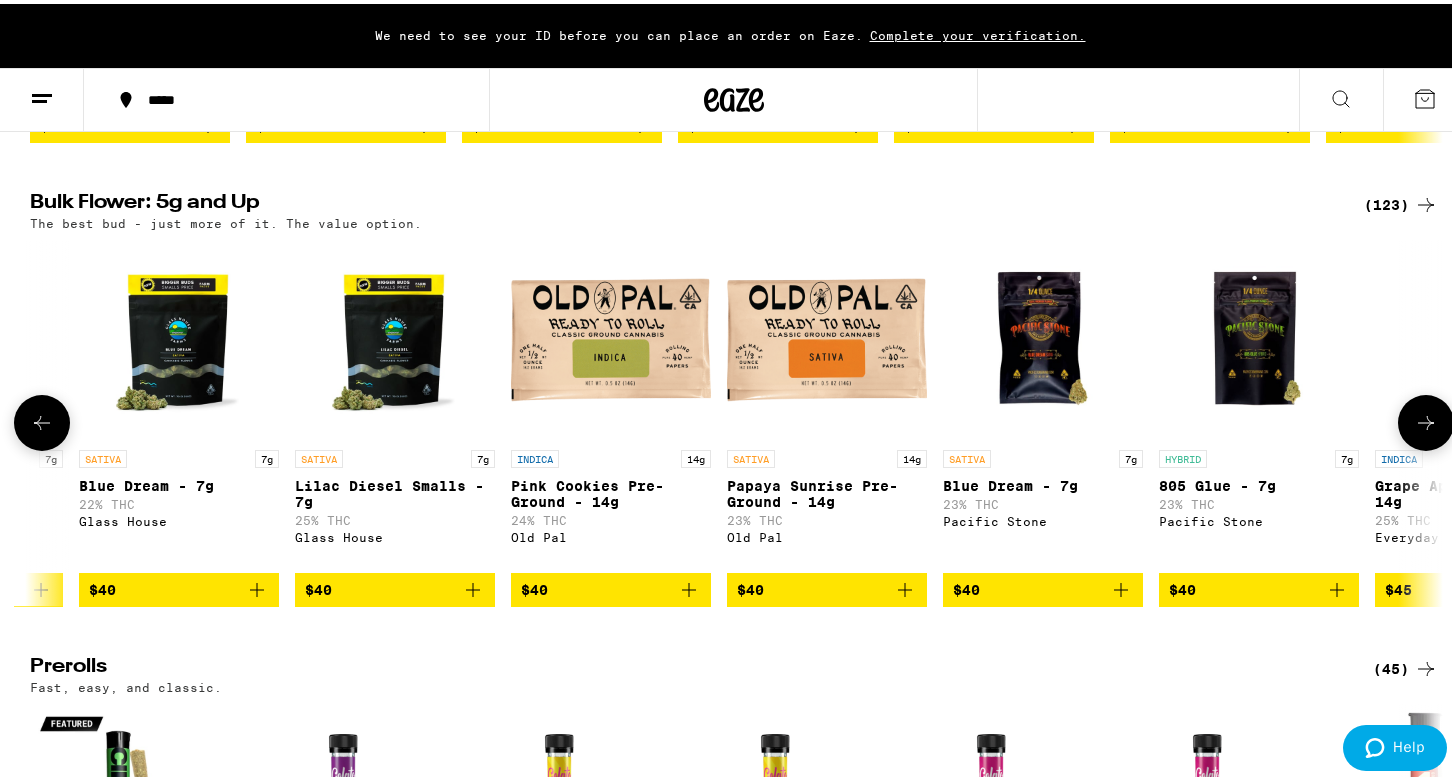 scroll, scrollTop: 0, scrollLeft: 7140, axis: horizontal 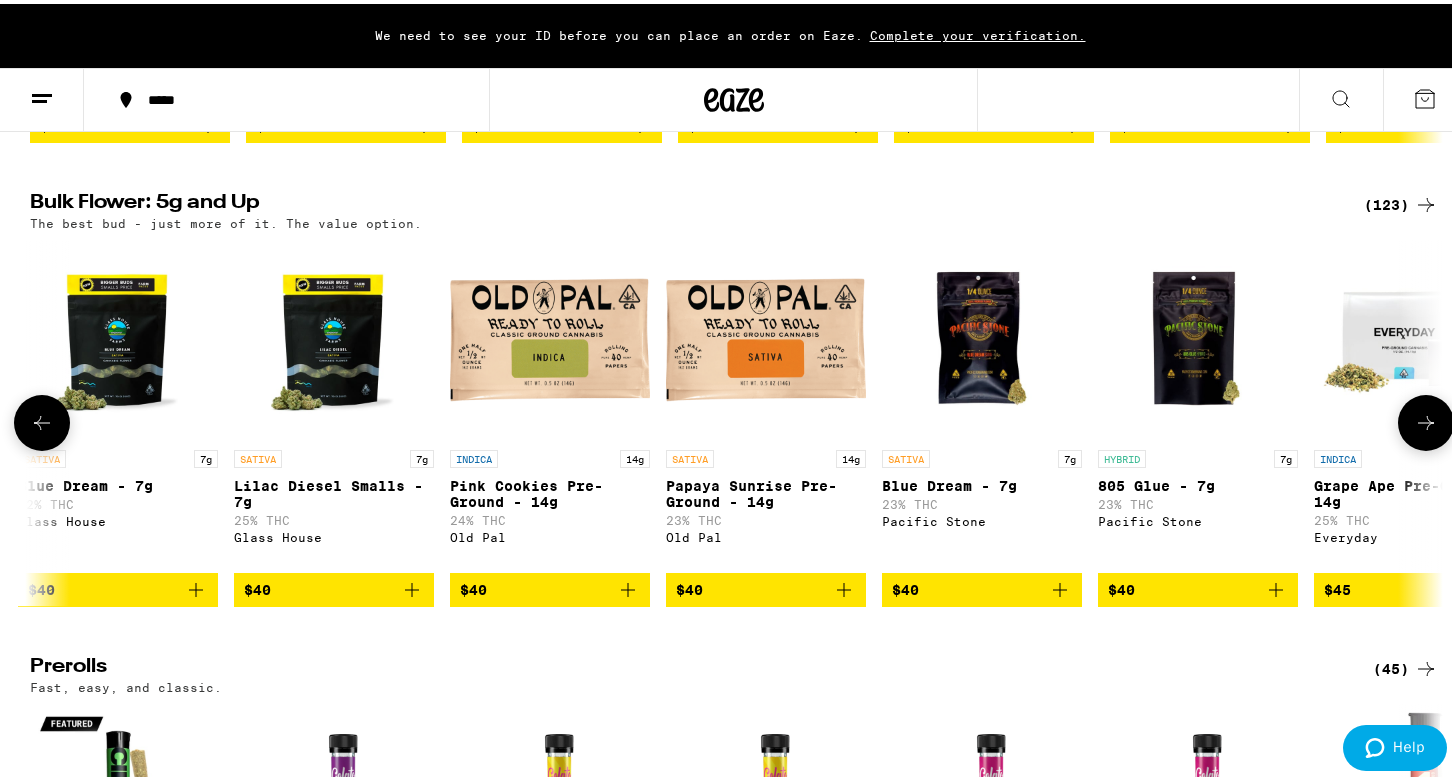 click at bounding box center [1426, 419] 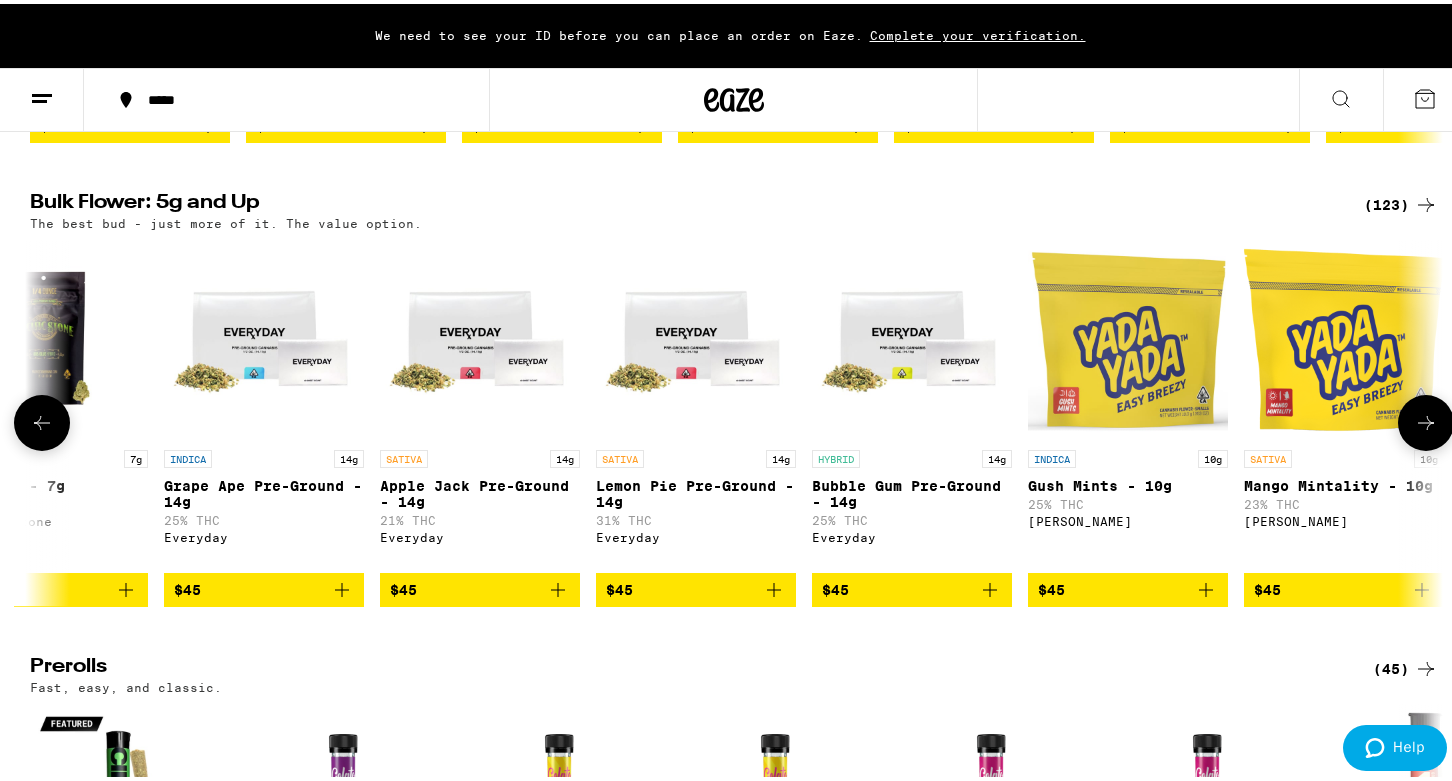 scroll, scrollTop: 0, scrollLeft: 8330, axis: horizontal 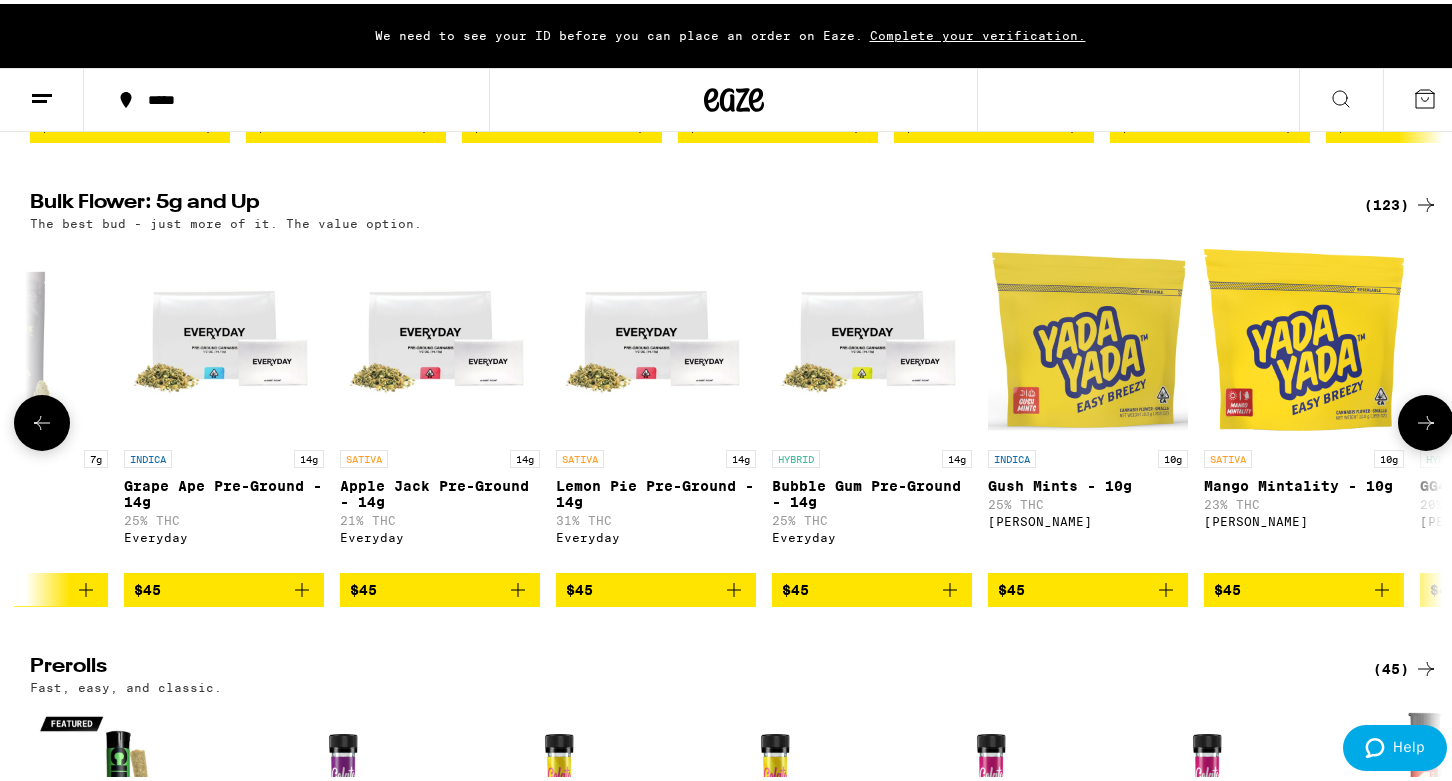 click at bounding box center (1426, 419) 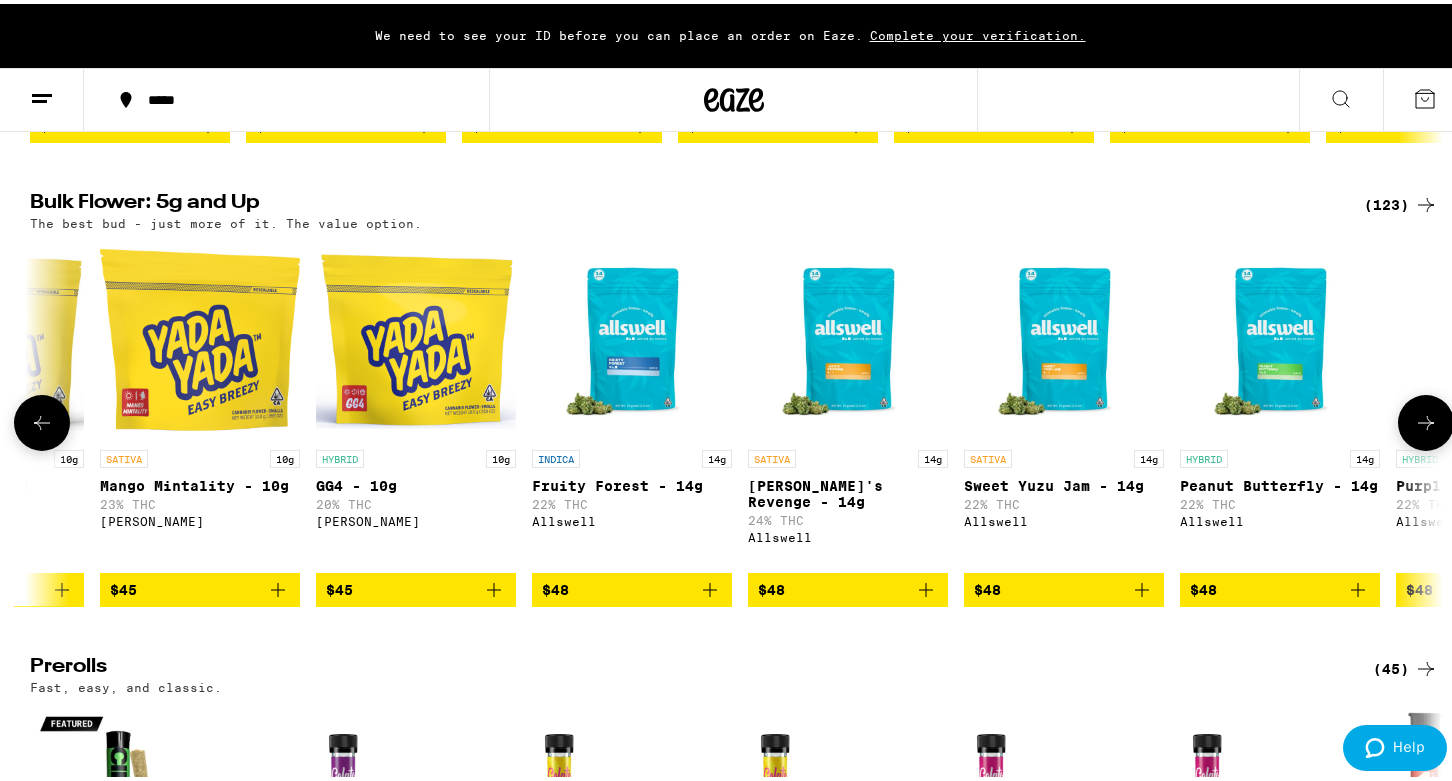 scroll, scrollTop: 0, scrollLeft: 9520, axis: horizontal 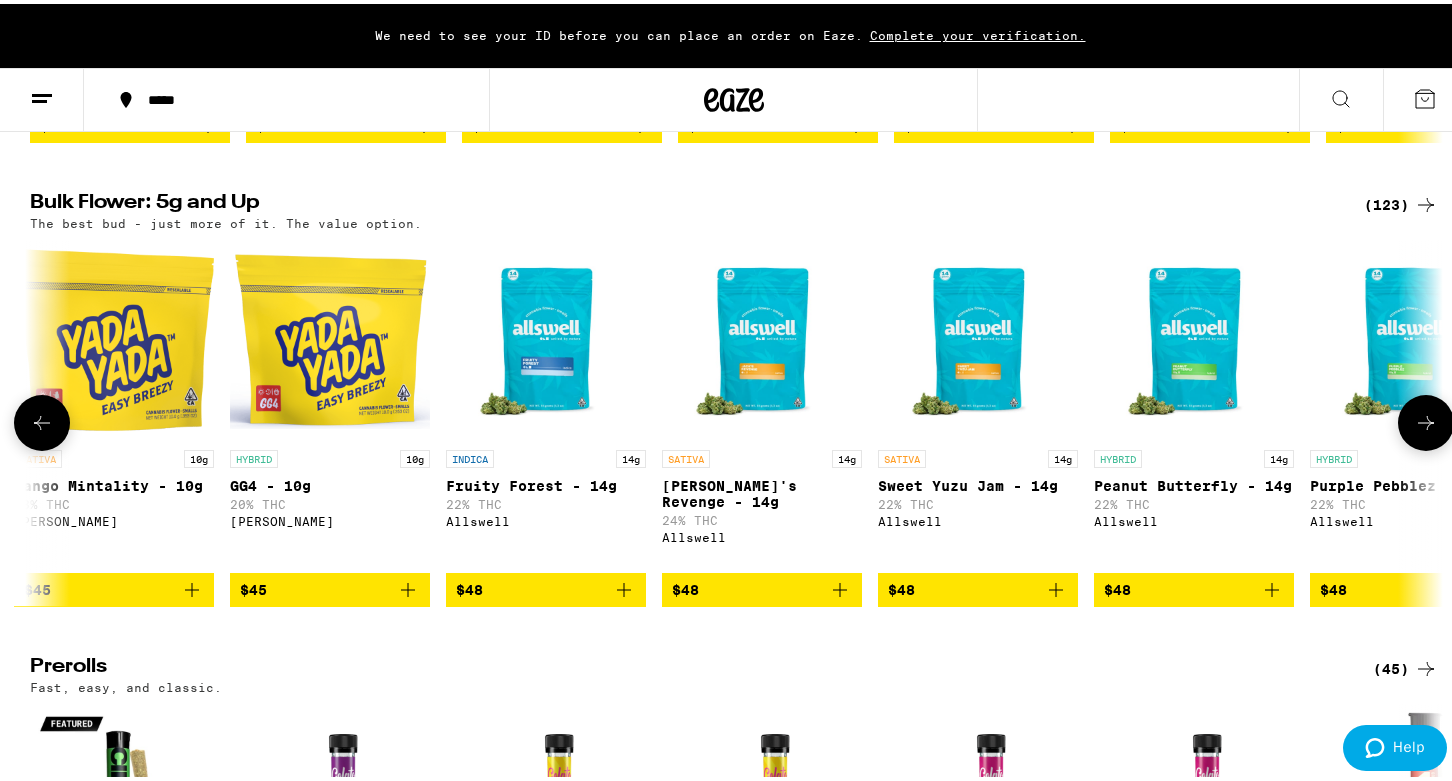 click at bounding box center [1426, 419] 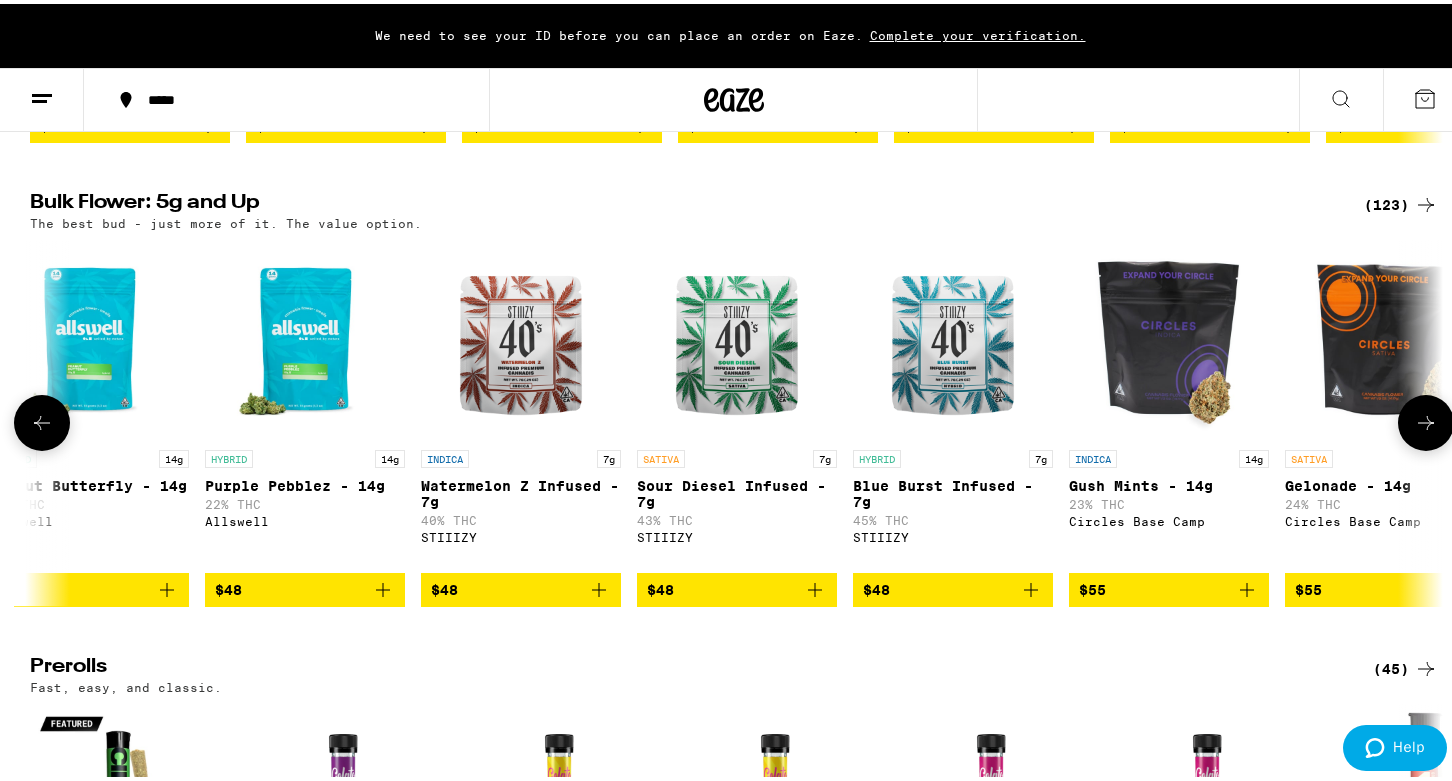 scroll, scrollTop: 0, scrollLeft: 10710, axis: horizontal 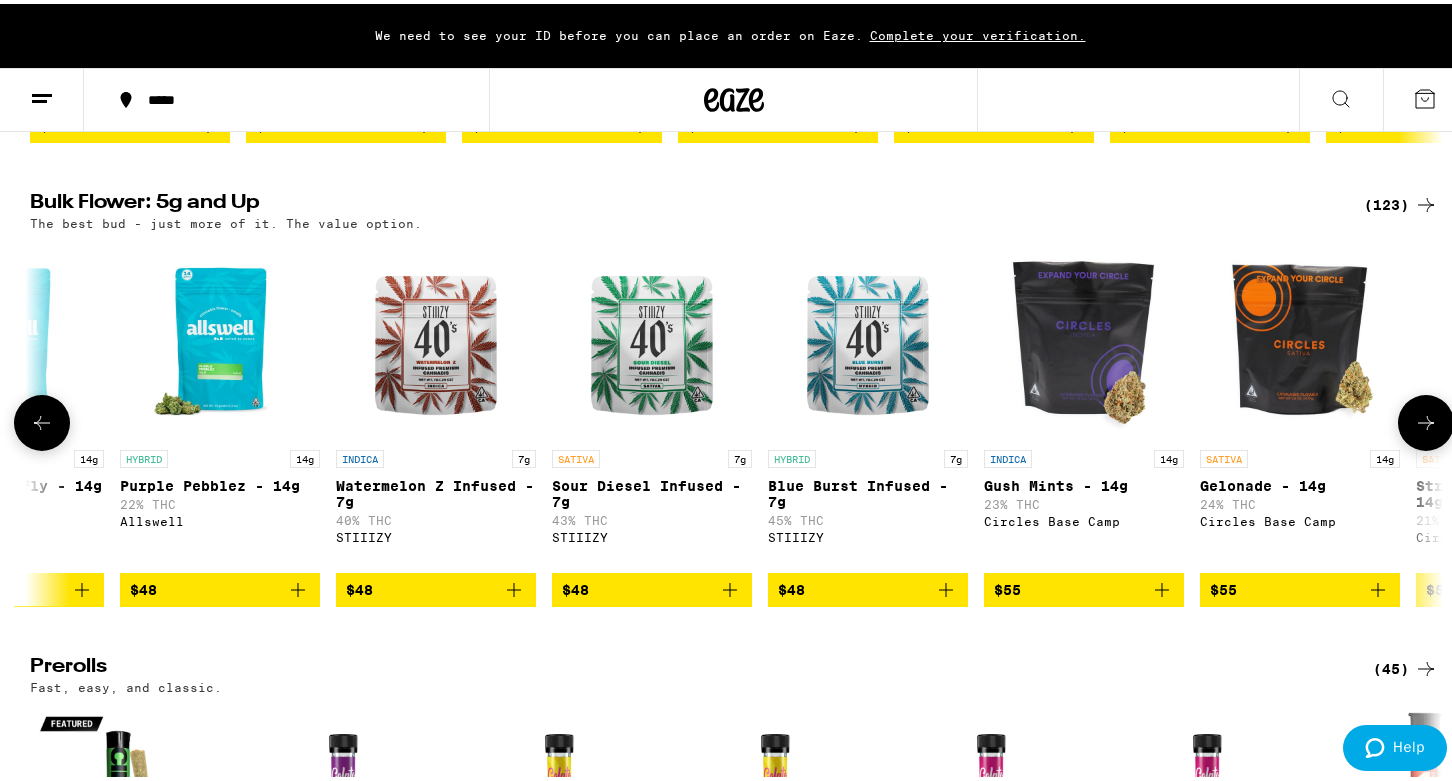 click at bounding box center [1426, 419] 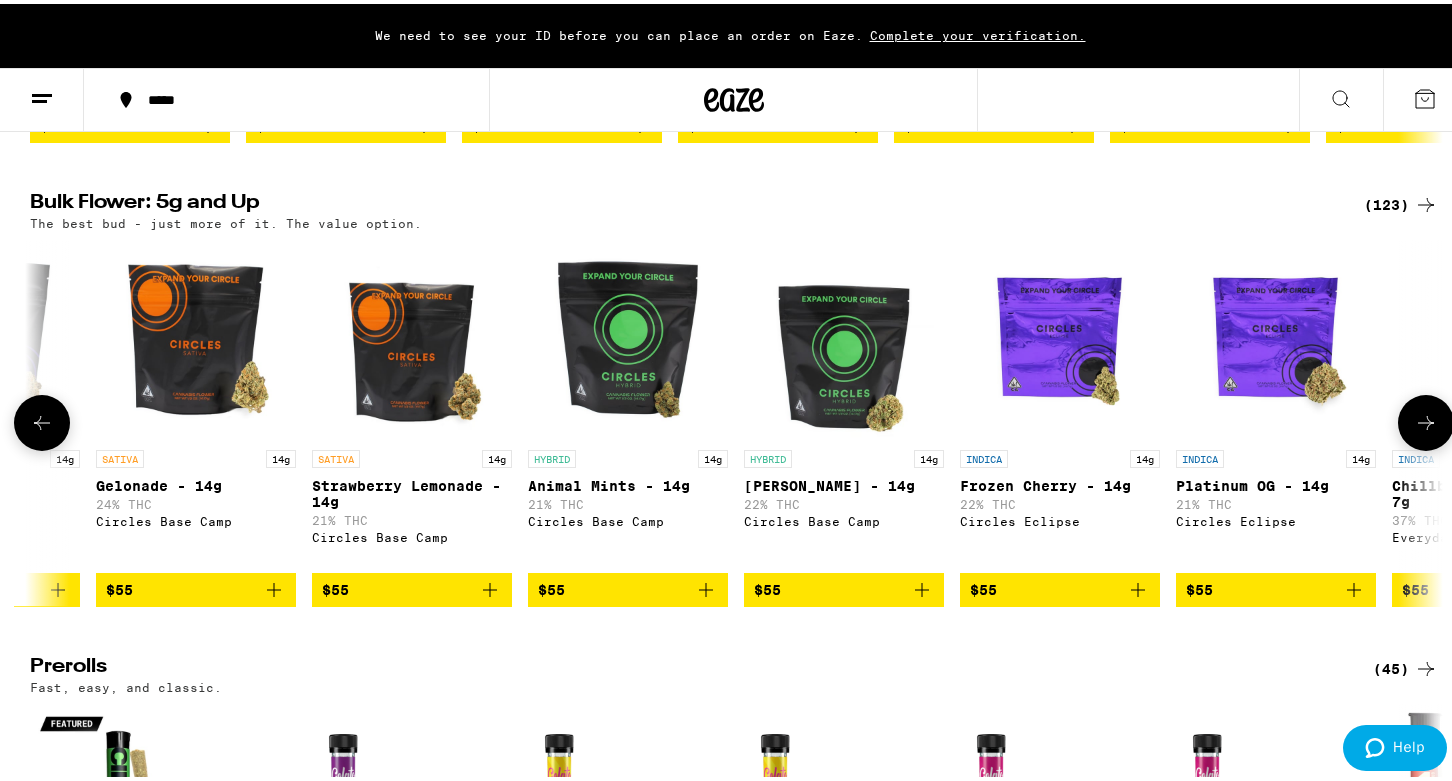 scroll, scrollTop: 0, scrollLeft: 11900, axis: horizontal 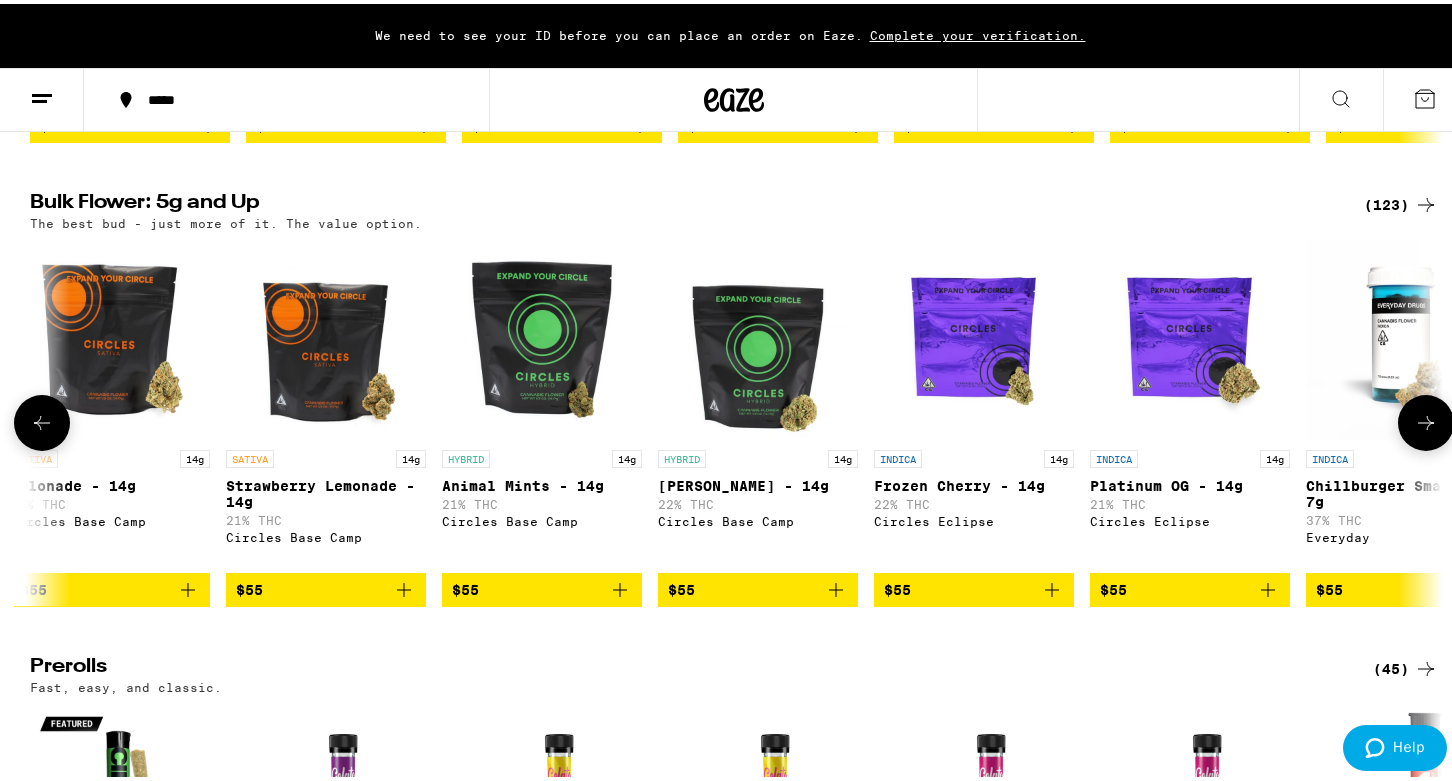 click at bounding box center [1426, 419] 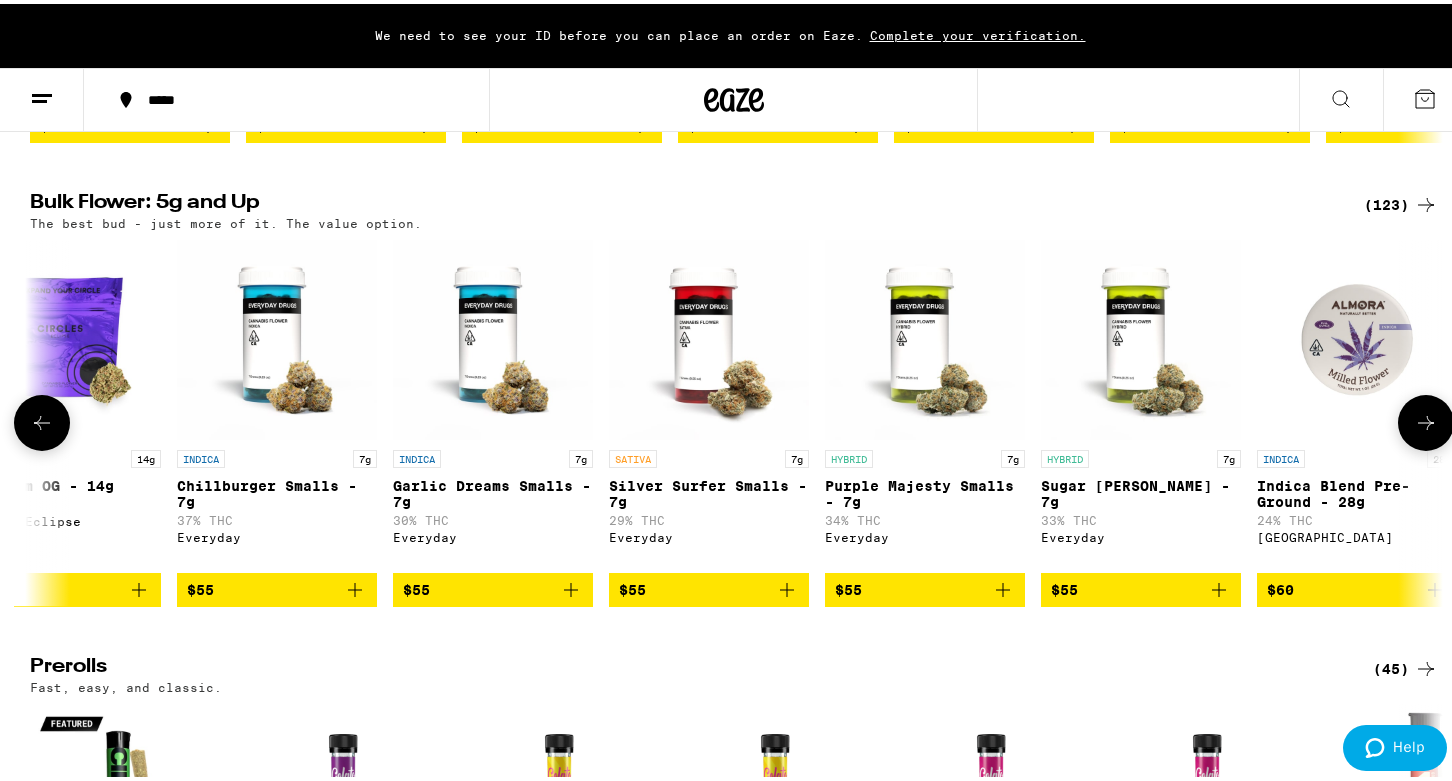 scroll, scrollTop: 0, scrollLeft: 13090, axis: horizontal 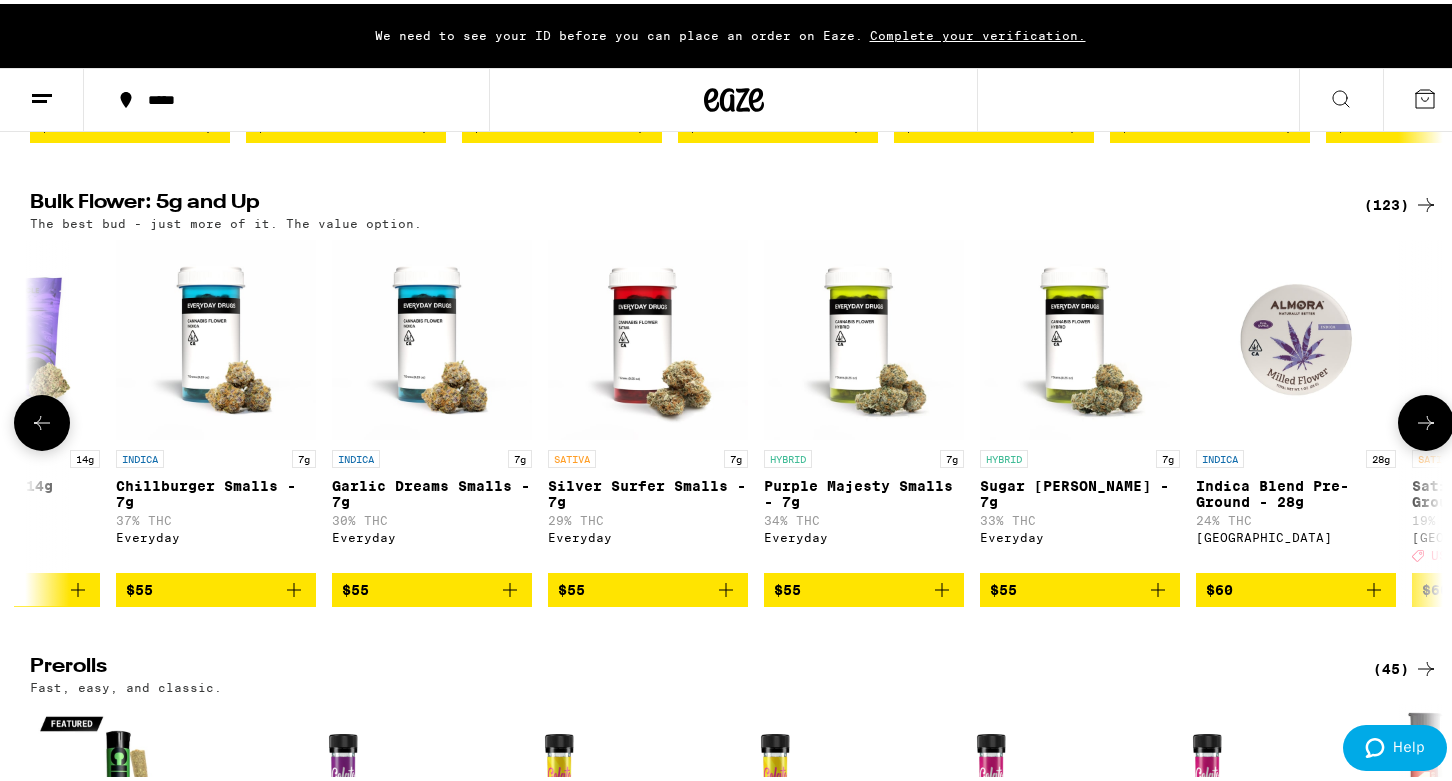 click 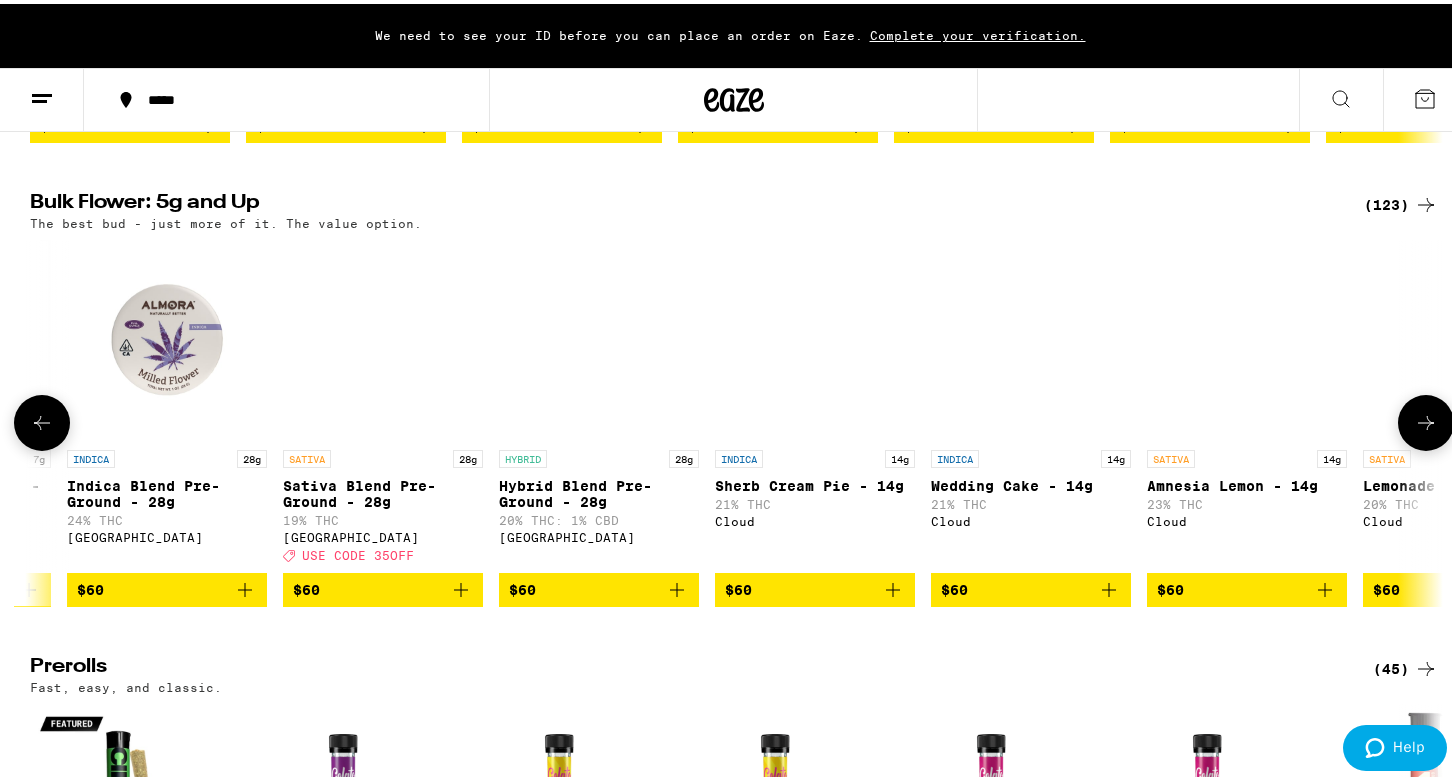 scroll, scrollTop: 0, scrollLeft: 14280, axis: horizontal 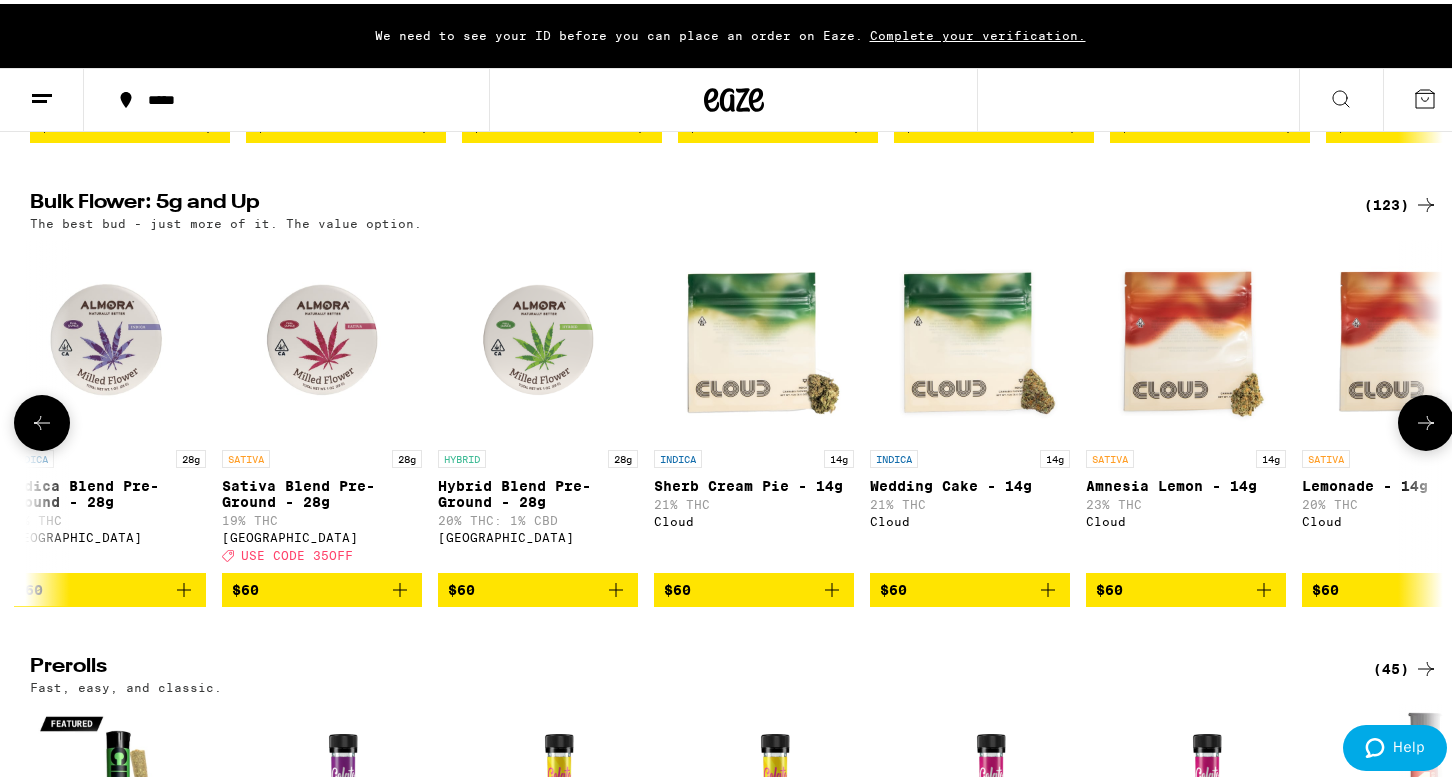 click 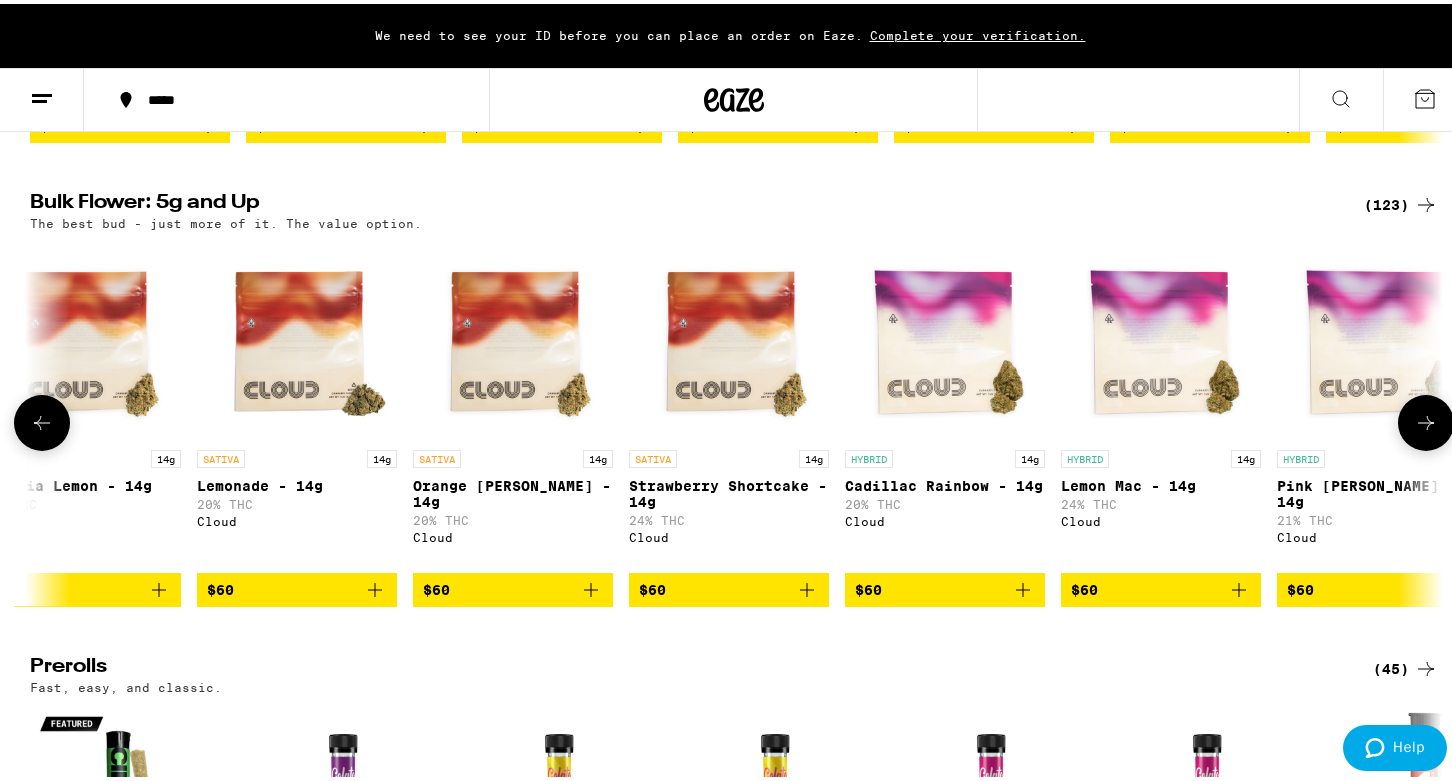 scroll, scrollTop: 0, scrollLeft: 15470, axis: horizontal 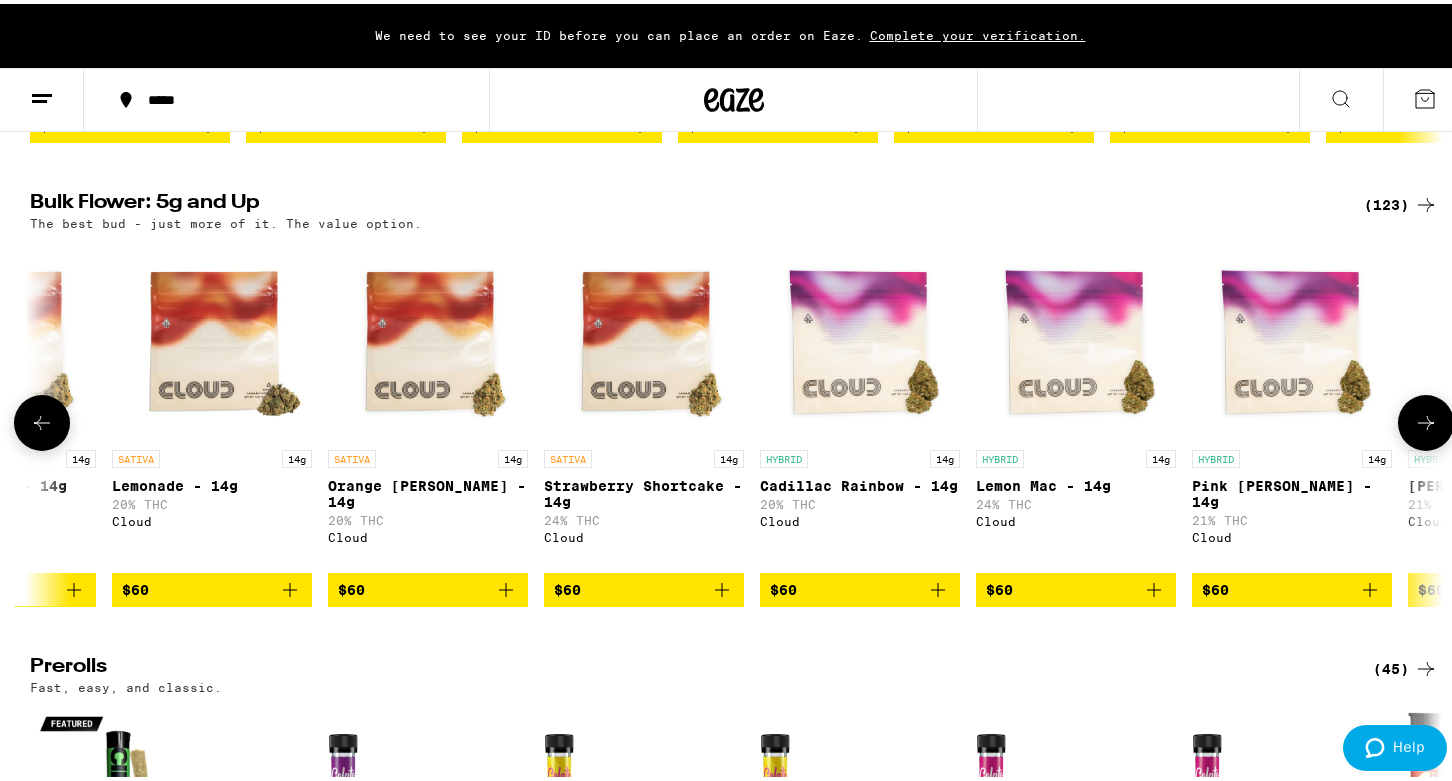 click 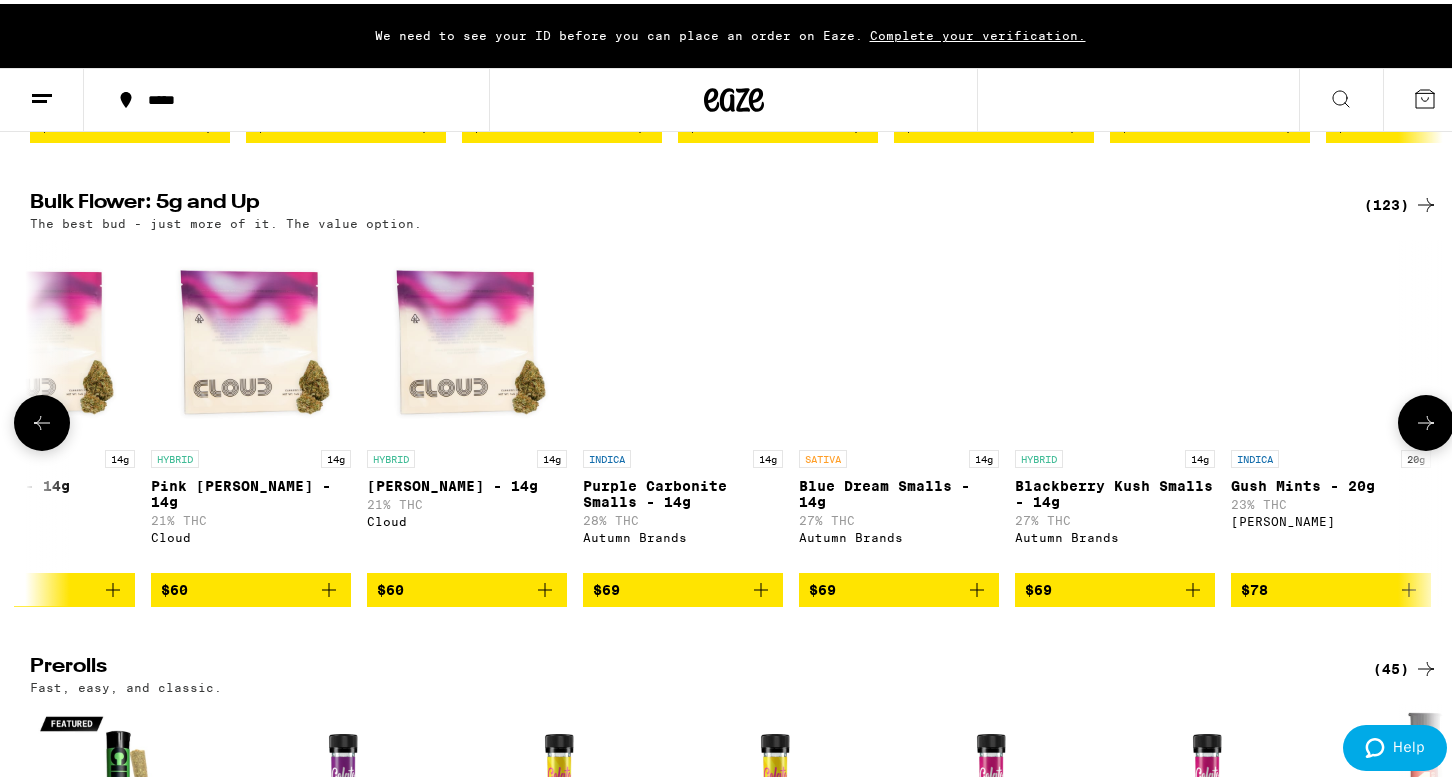 scroll, scrollTop: 0, scrollLeft: 16660, axis: horizontal 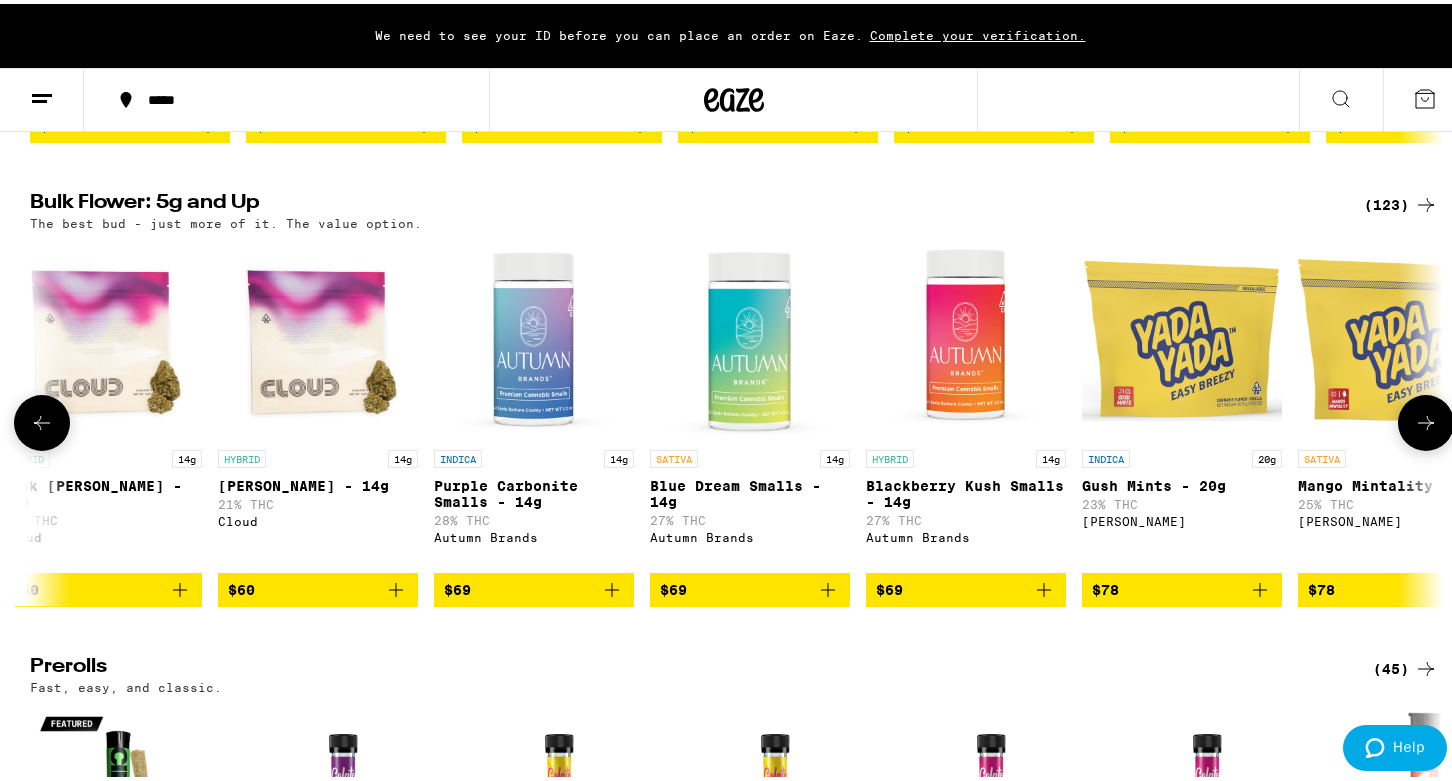 click 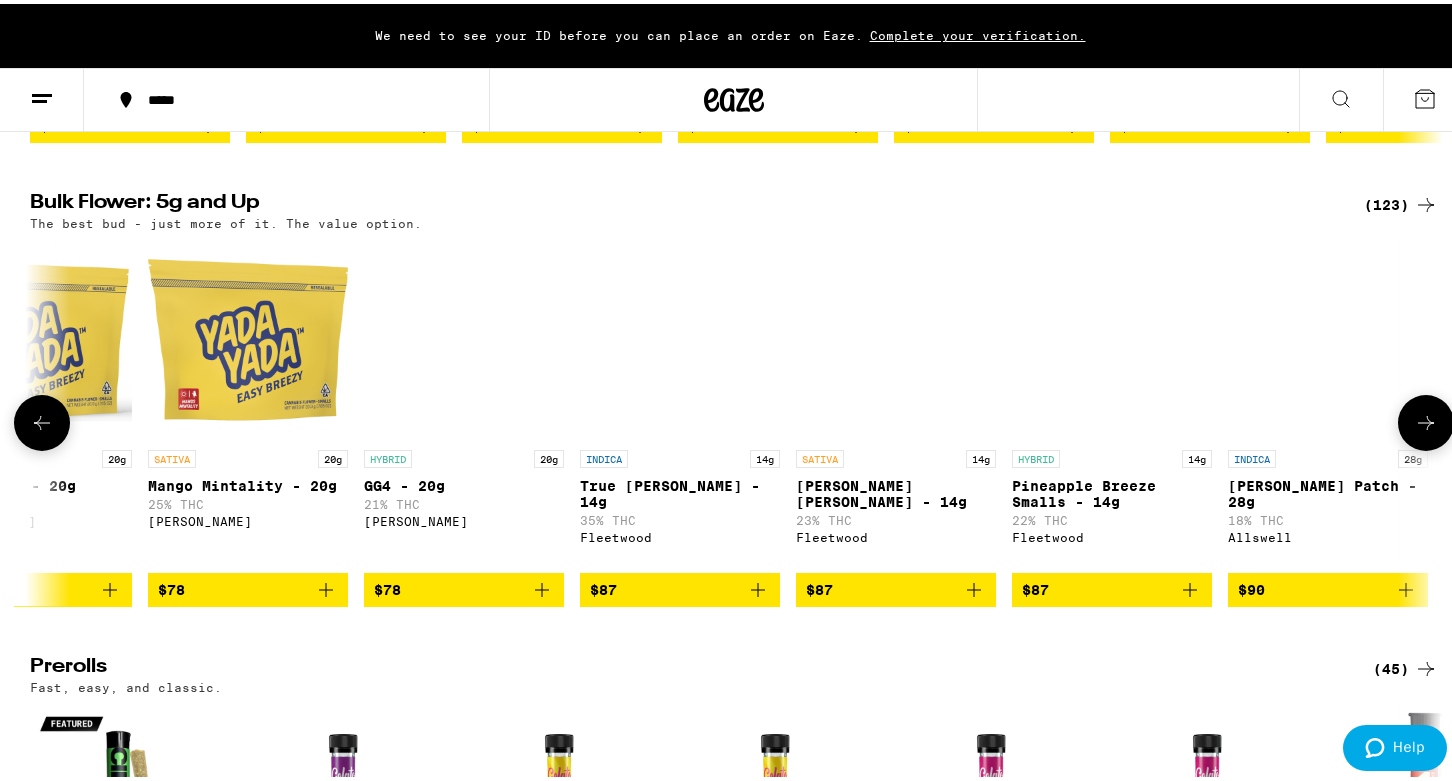 scroll, scrollTop: 0, scrollLeft: 17850, axis: horizontal 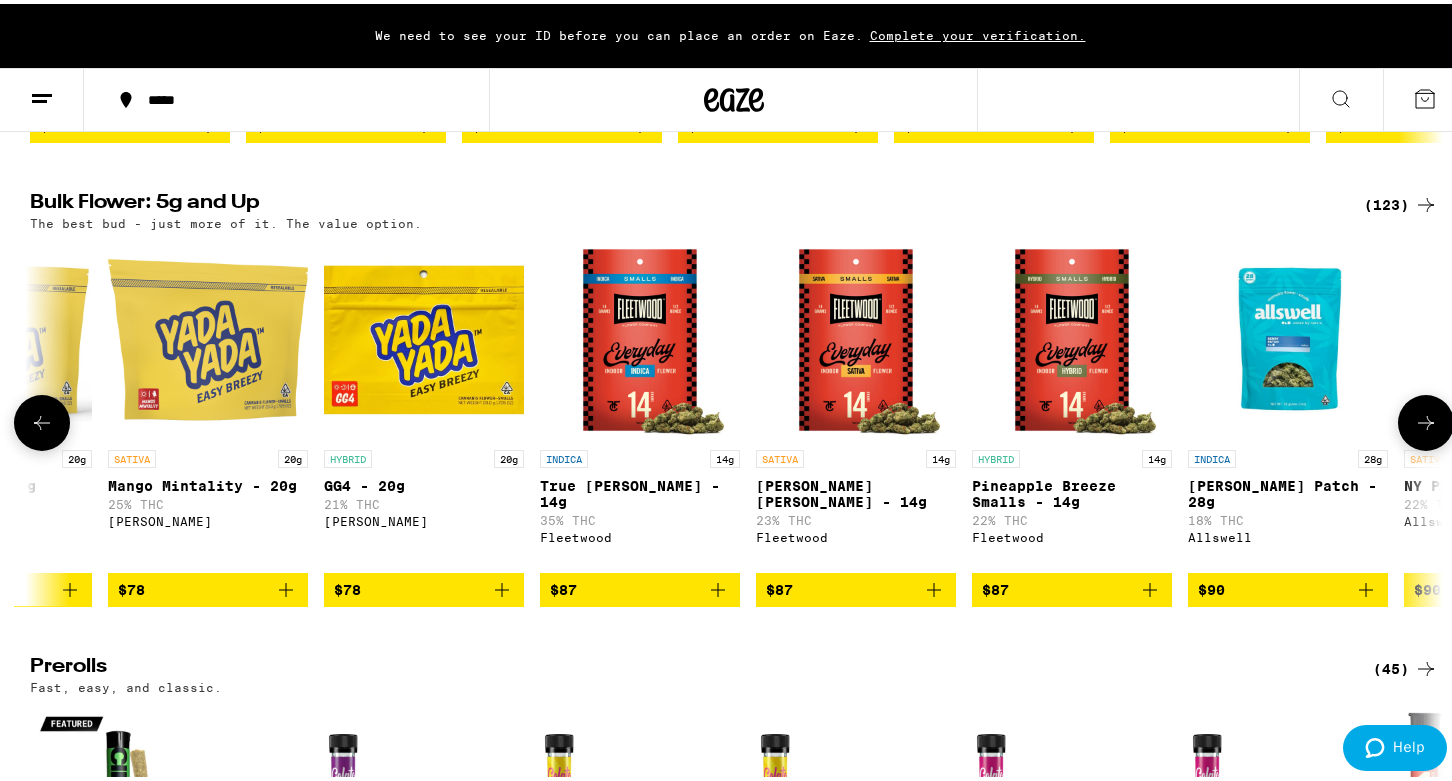 click 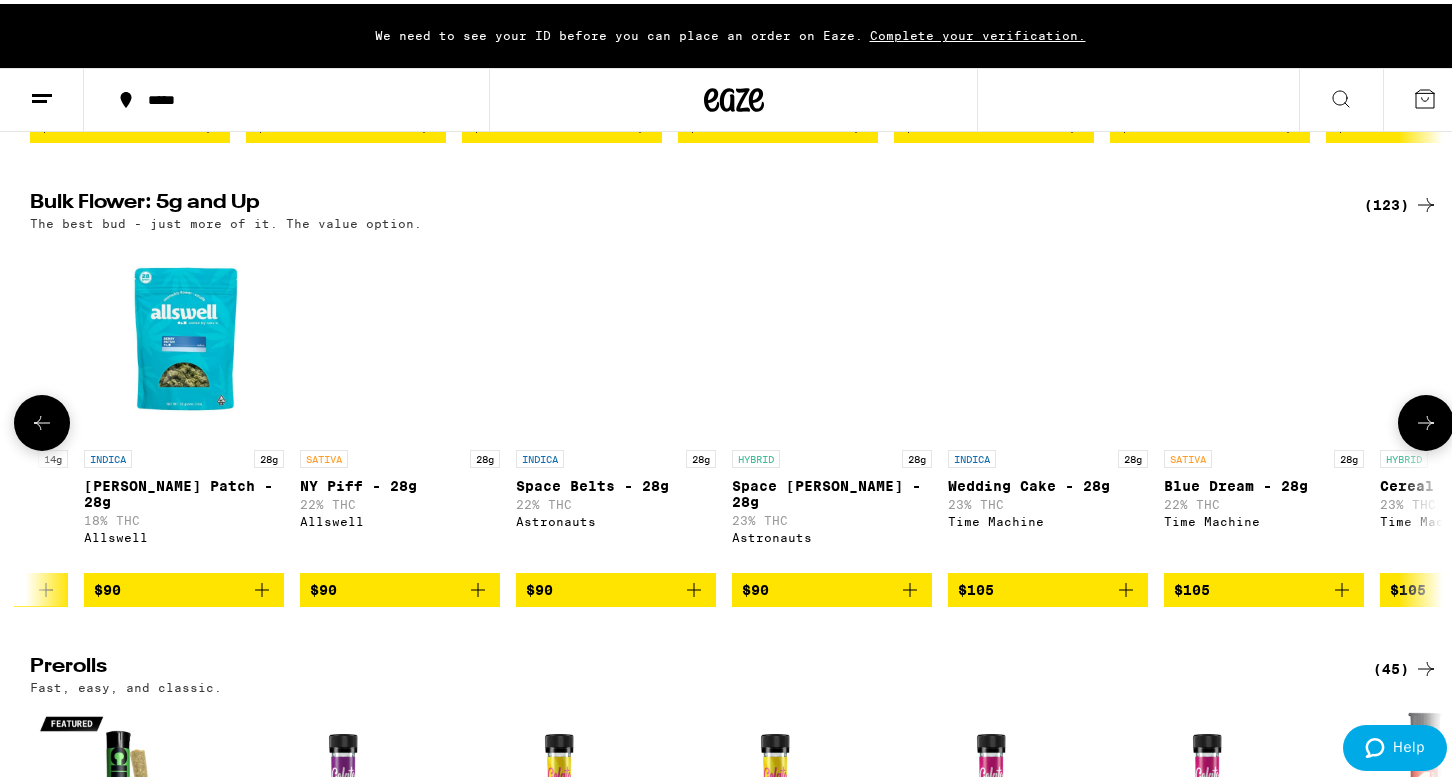 scroll, scrollTop: 0, scrollLeft: 19040, axis: horizontal 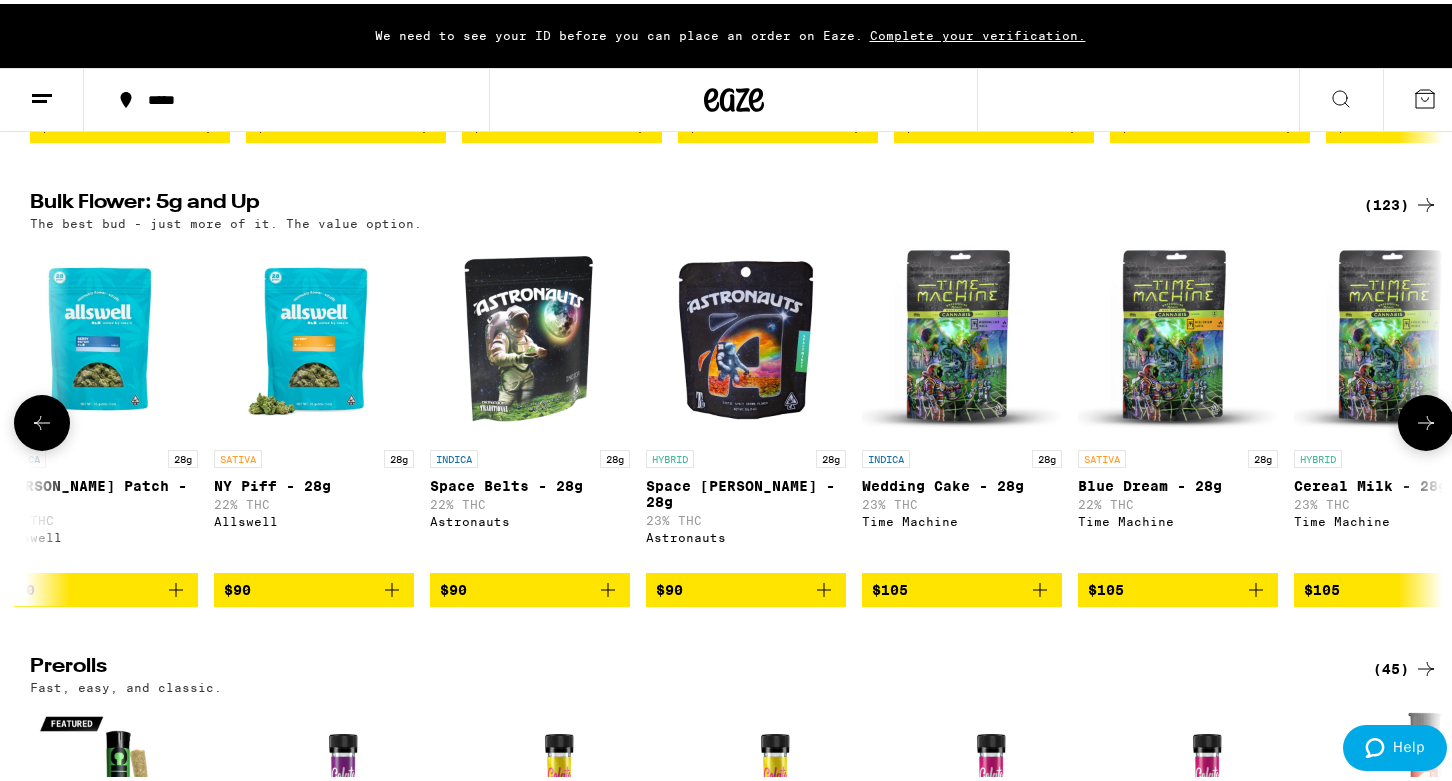 click 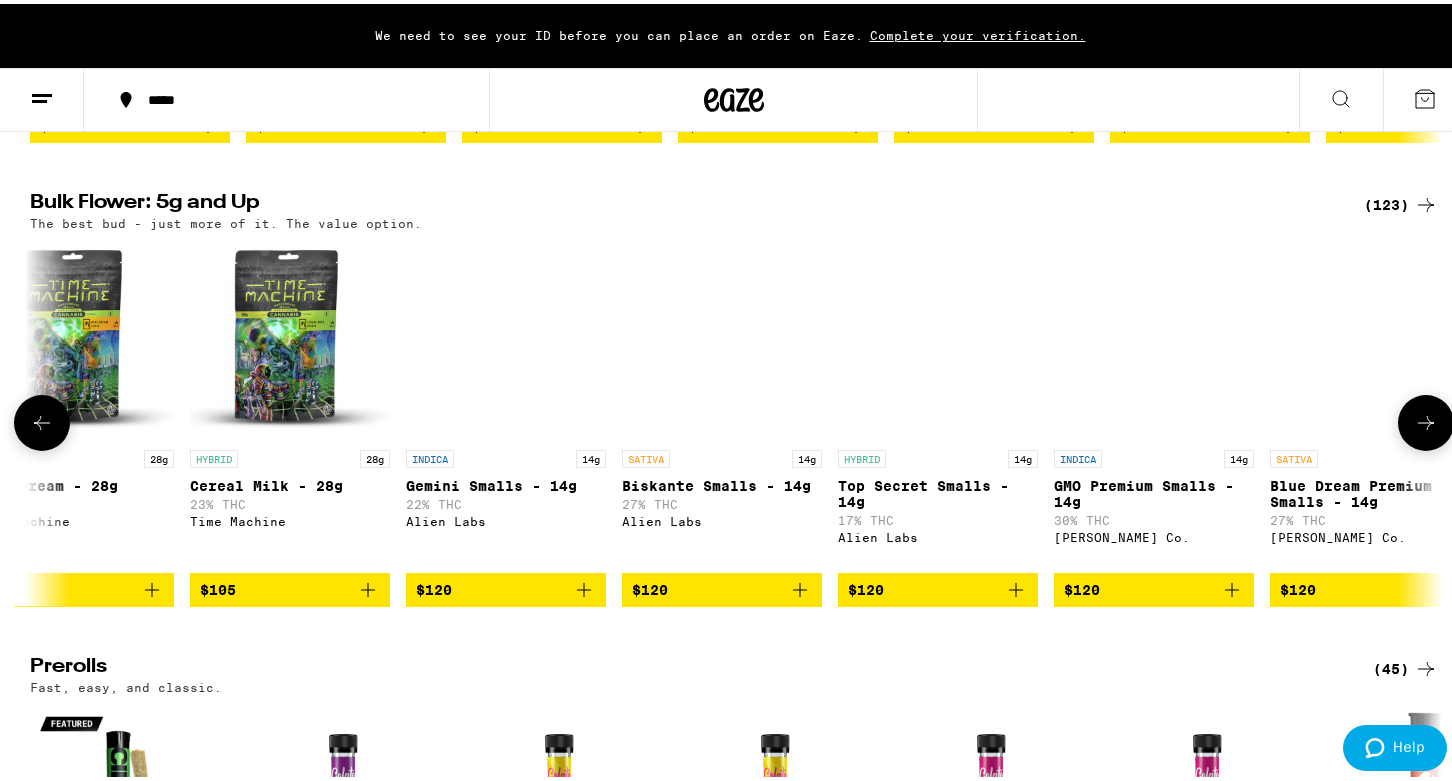 scroll, scrollTop: 0, scrollLeft: 20230, axis: horizontal 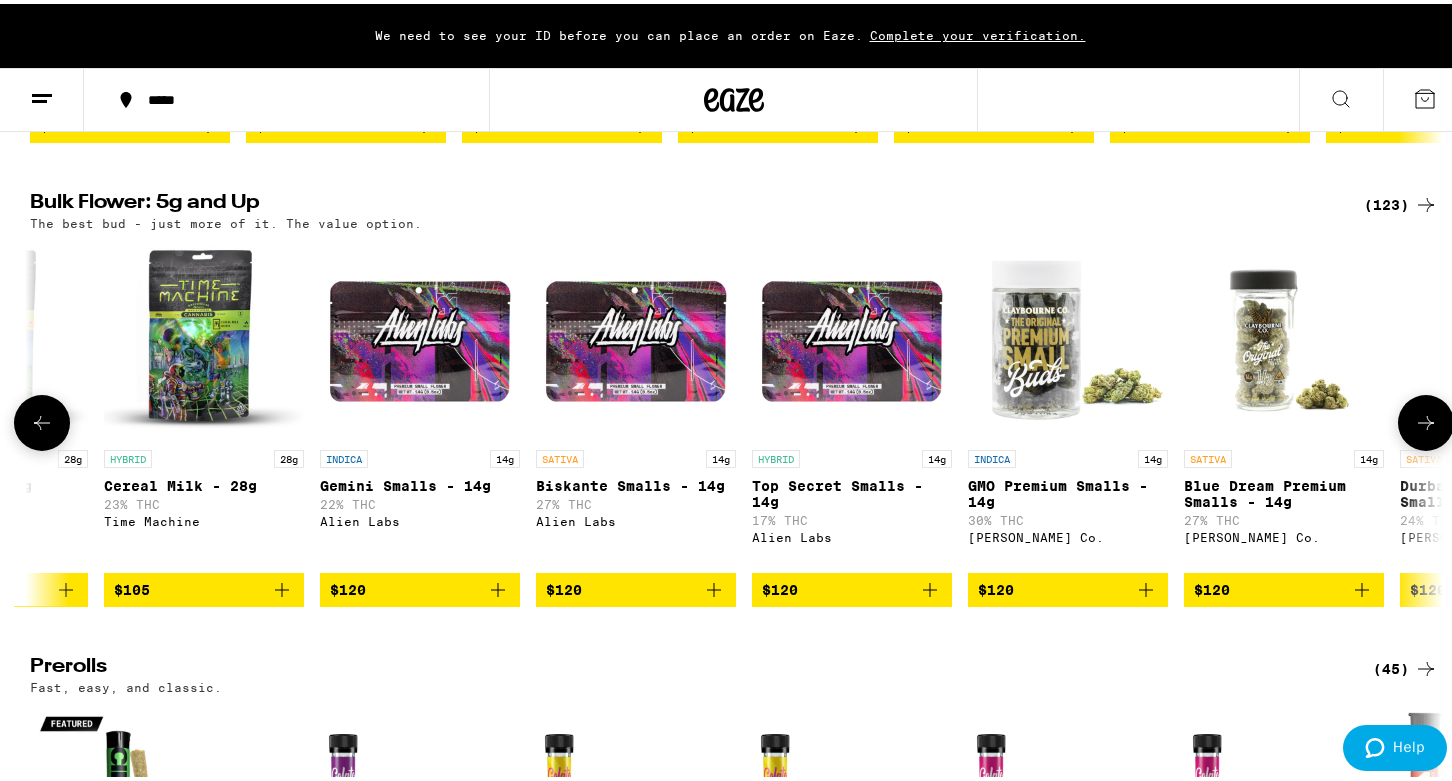 click 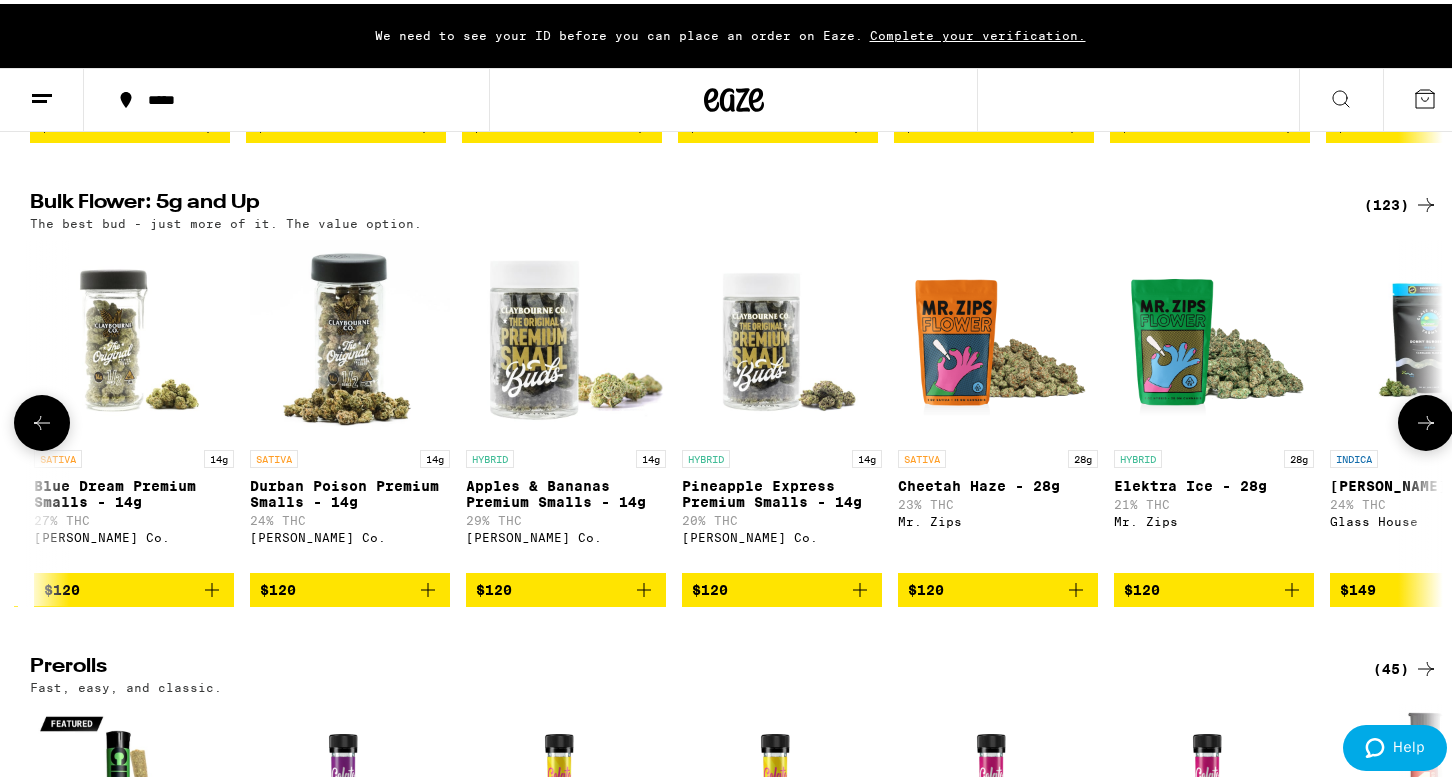 scroll, scrollTop: 0, scrollLeft: 21420, axis: horizontal 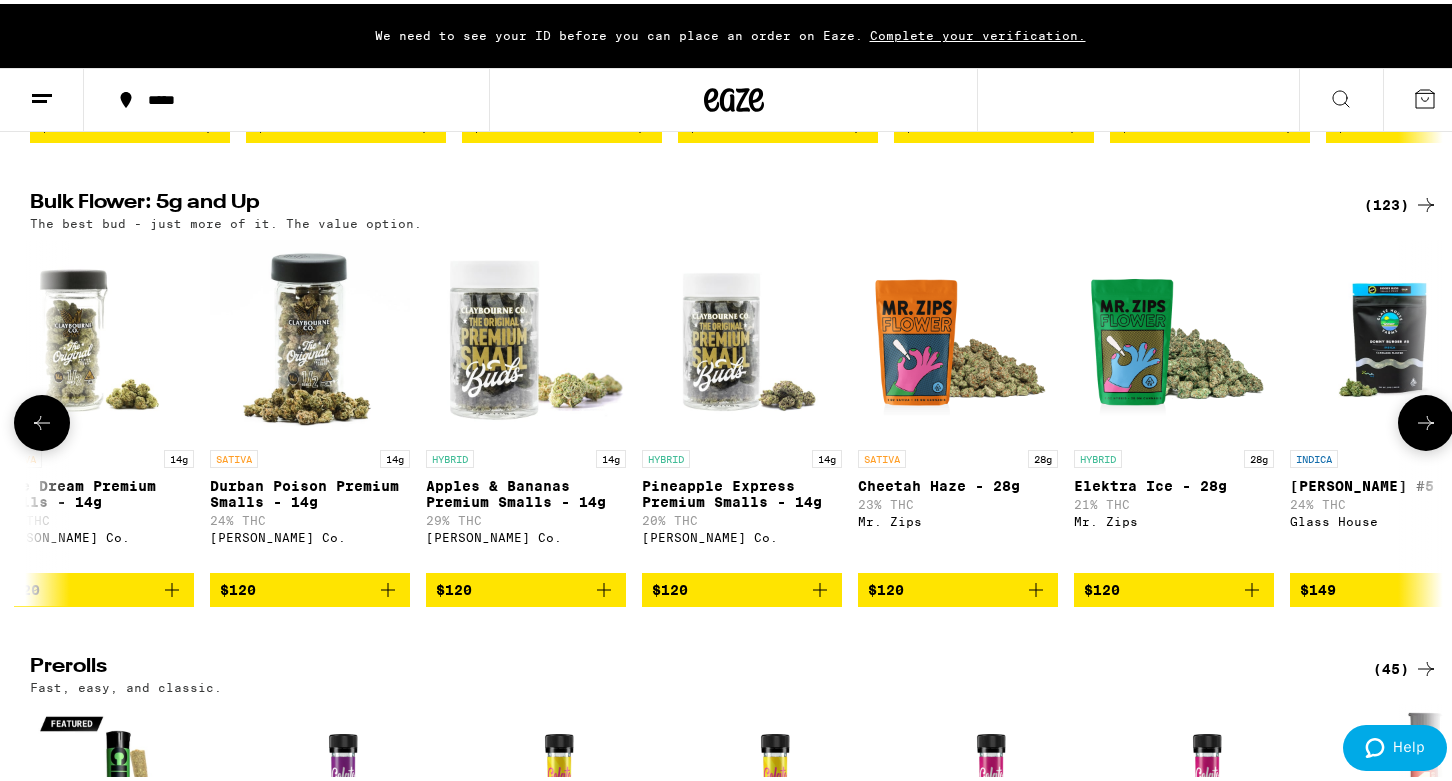 click 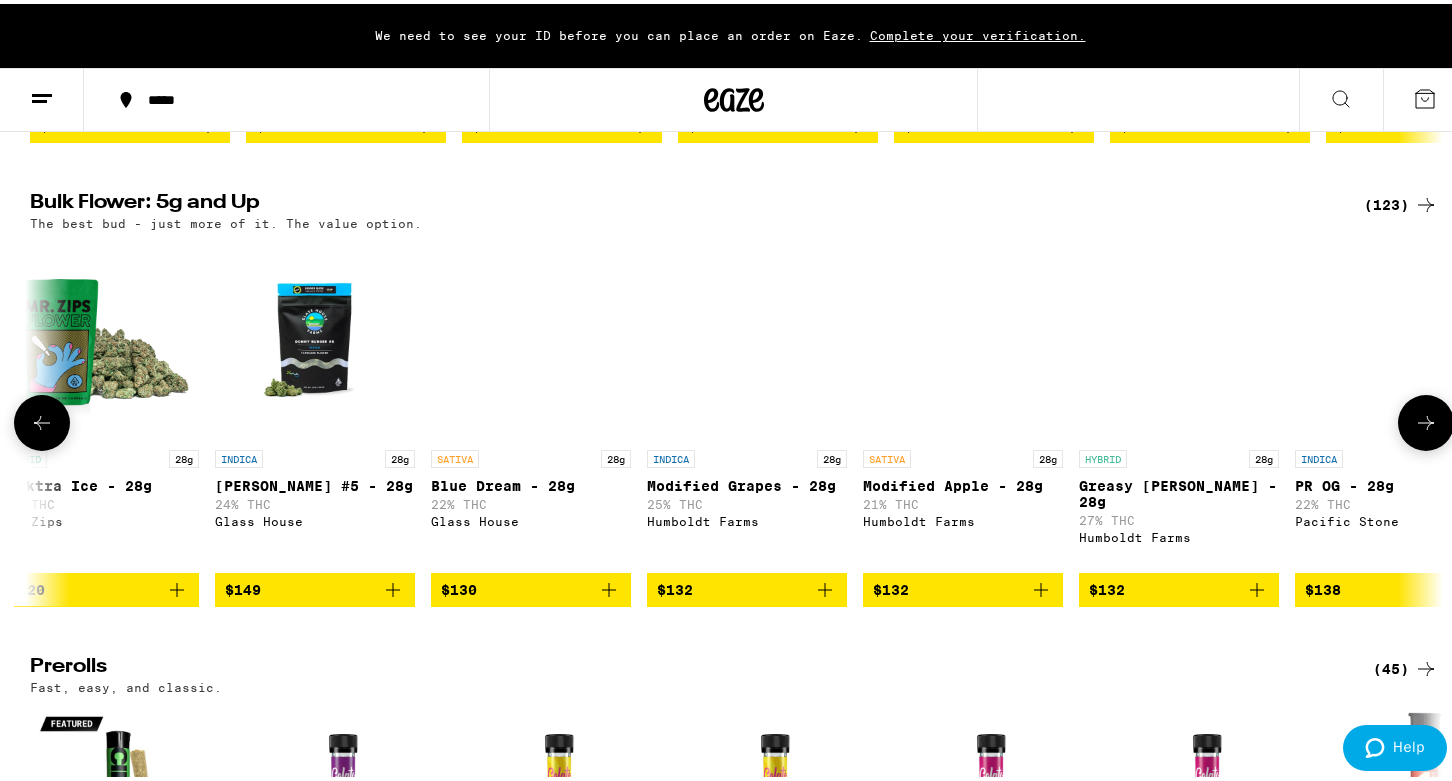 scroll, scrollTop: 0, scrollLeft: 22610, axis: horizontal 